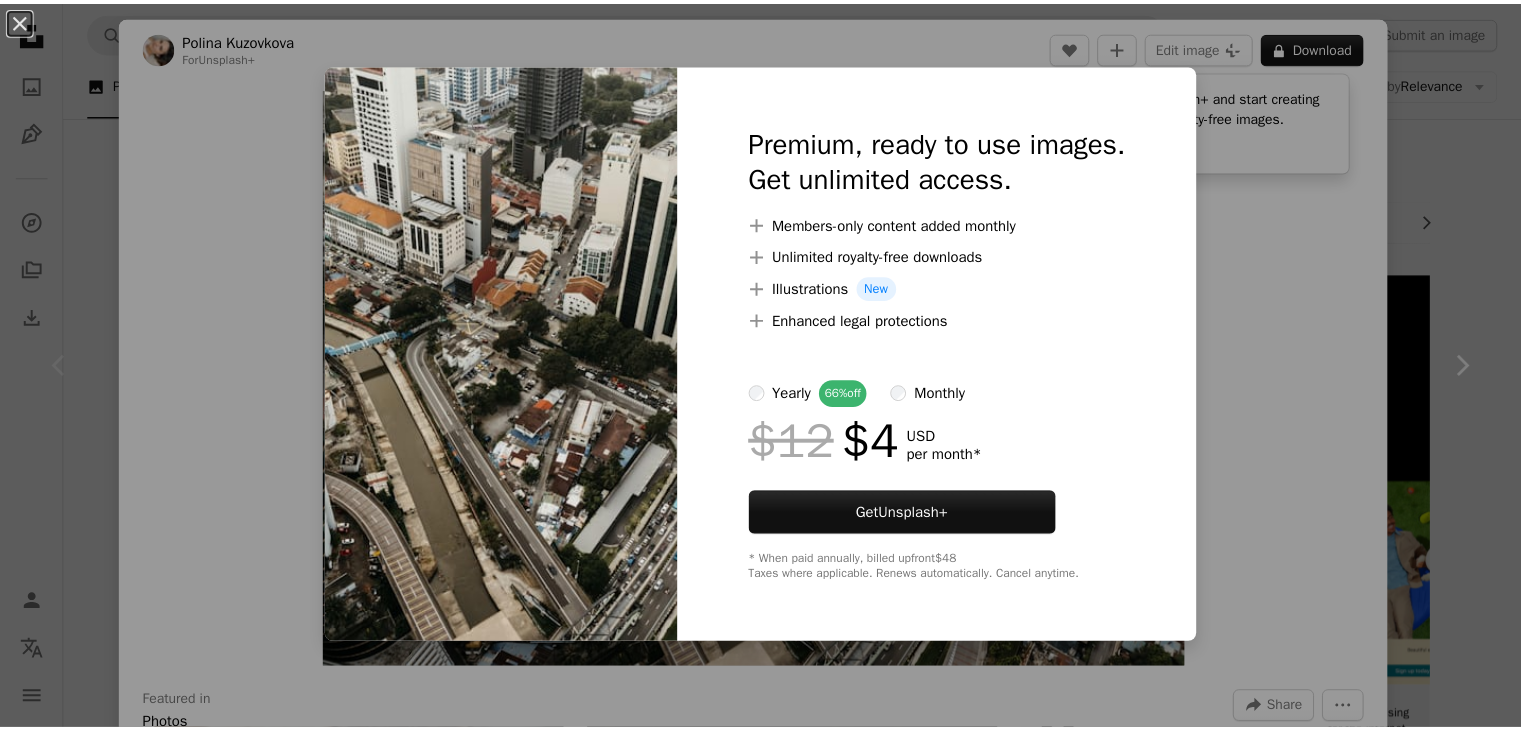 scroll, scrollTop: 0, scrollLeft: 0, axis: both 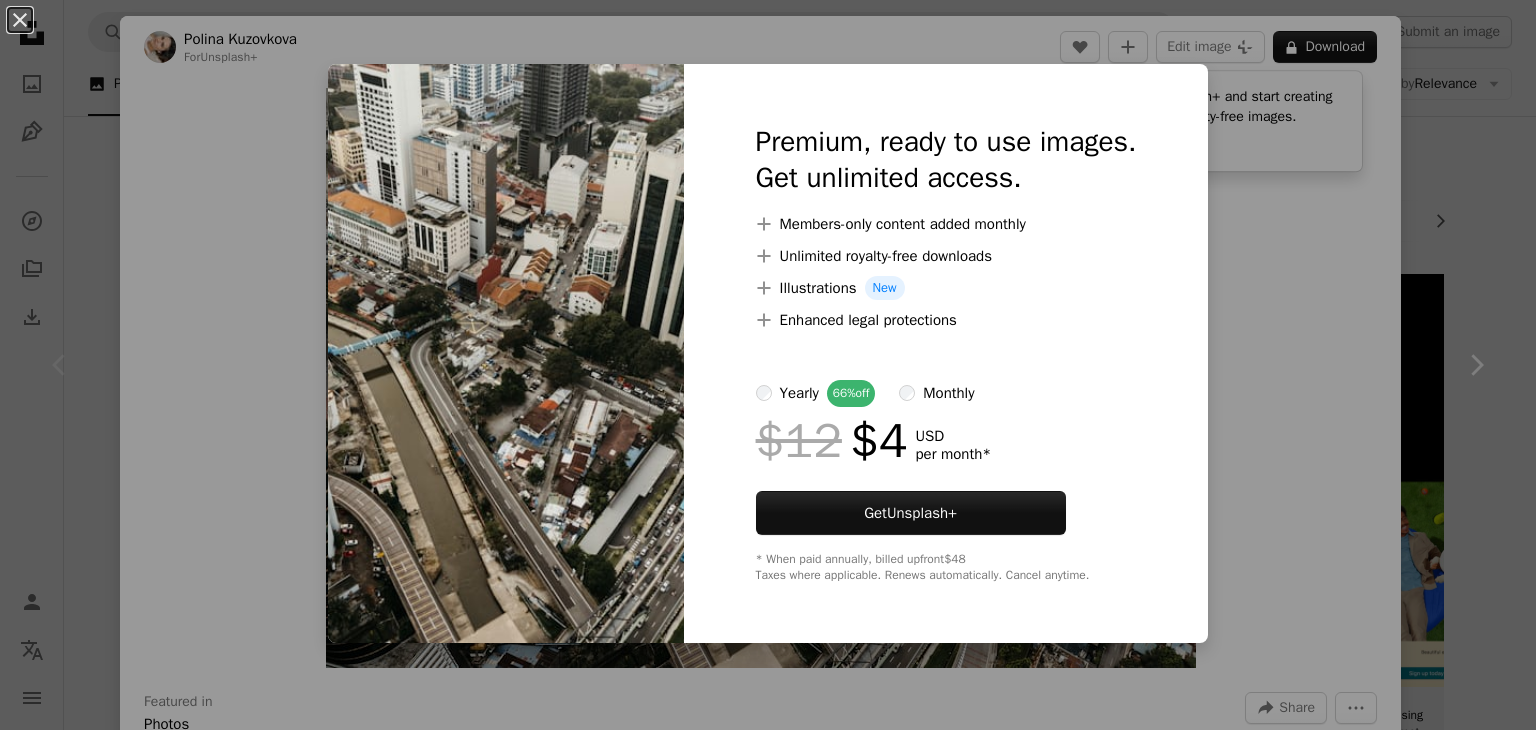 click on "An X shape Premium, ready to use images. Get unlimited access. A plus sign Members-only content added monthly A plus sign Unlimited royalty-free downloads A plus sign Illustrations  New A plus sign Enhanced legal protections yearly 66%  off monthly $12   $4 USD per month * Get  Unsplash+ * When paid annually, billed upfront  $48 Taxes where applicable. Renews automatically. Cancel anytime." at bounding box center [768, 365] 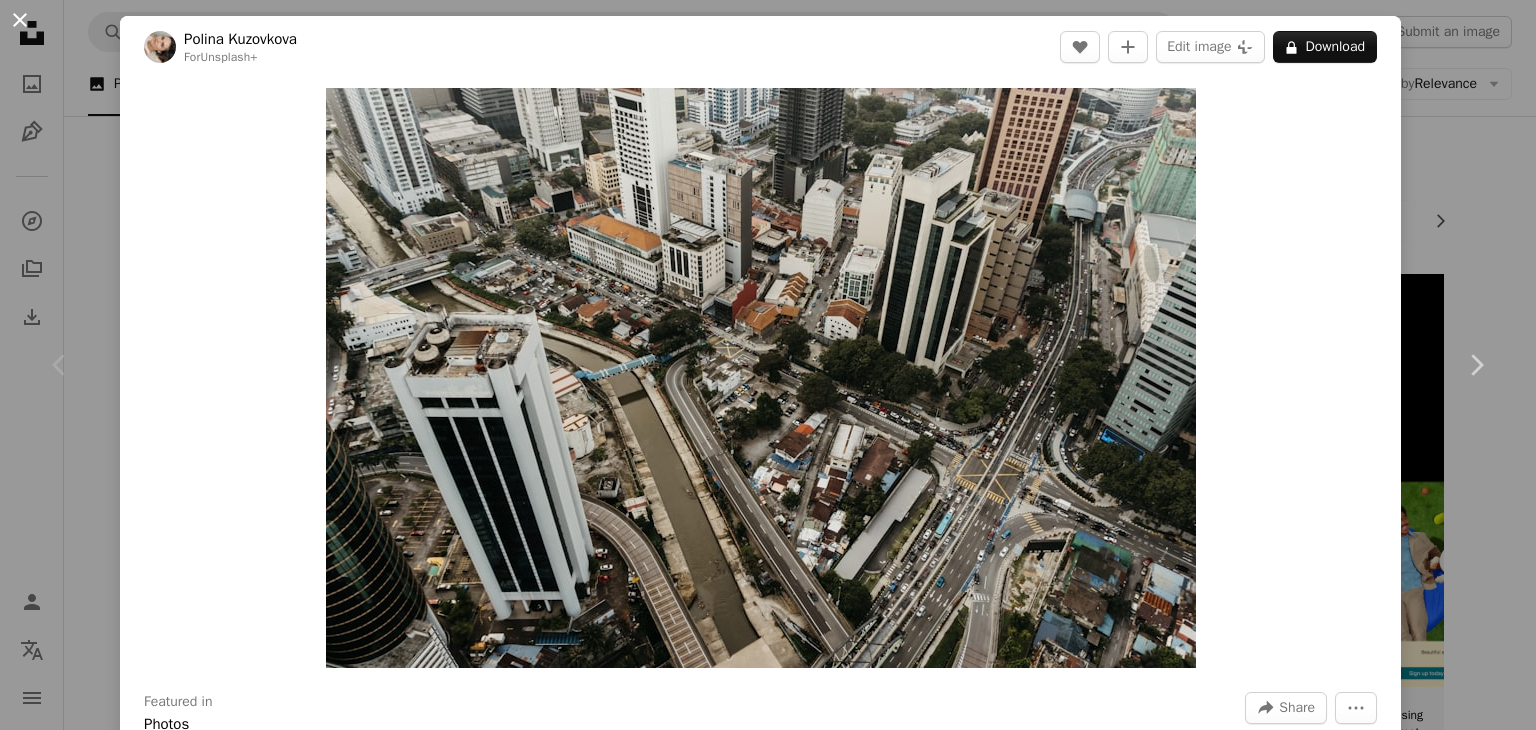 click on "An X shape" at bounding box center (20, 20) 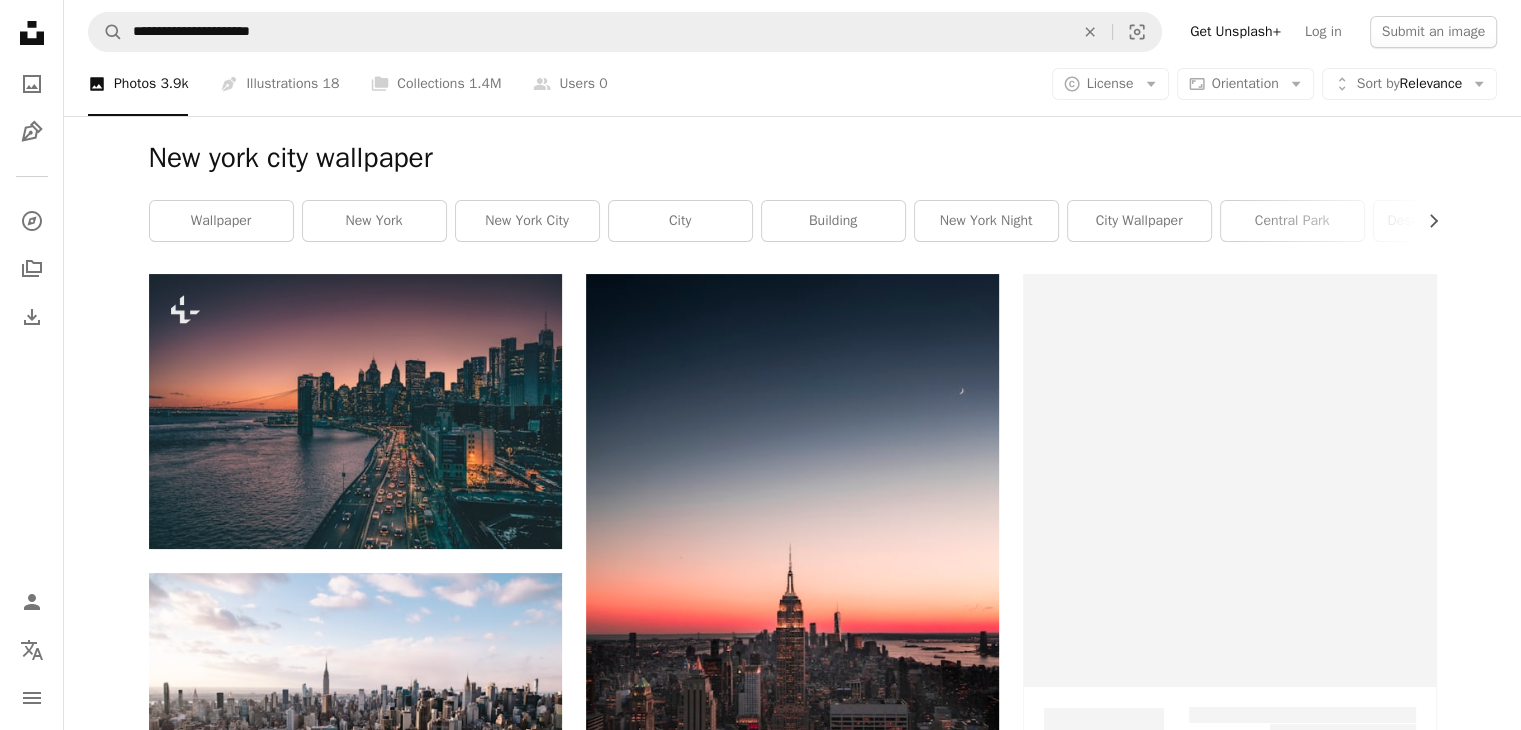 scroll, scrollTop: 1410, scrollLeft: 0, axis: vertical 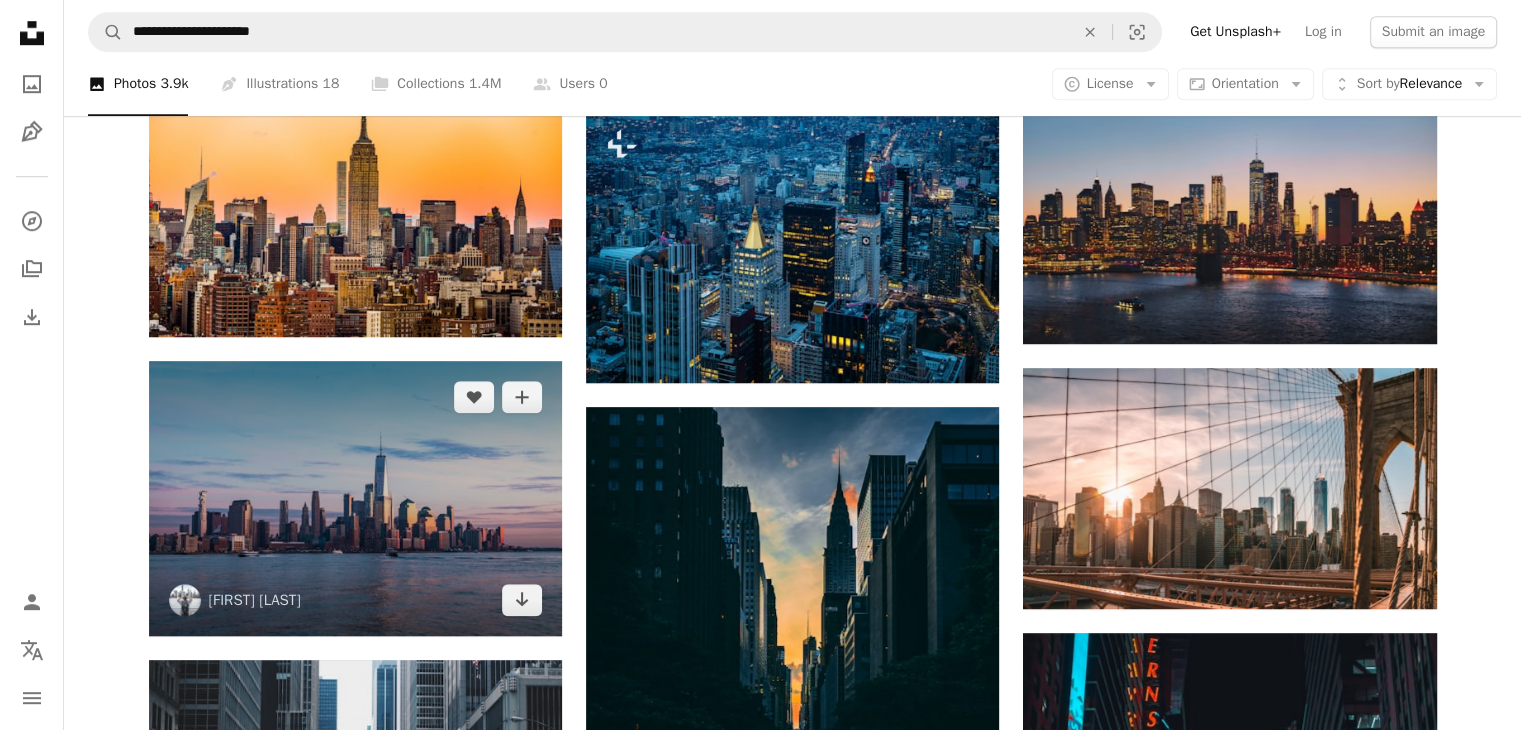 click at bounding box center (355, 498) 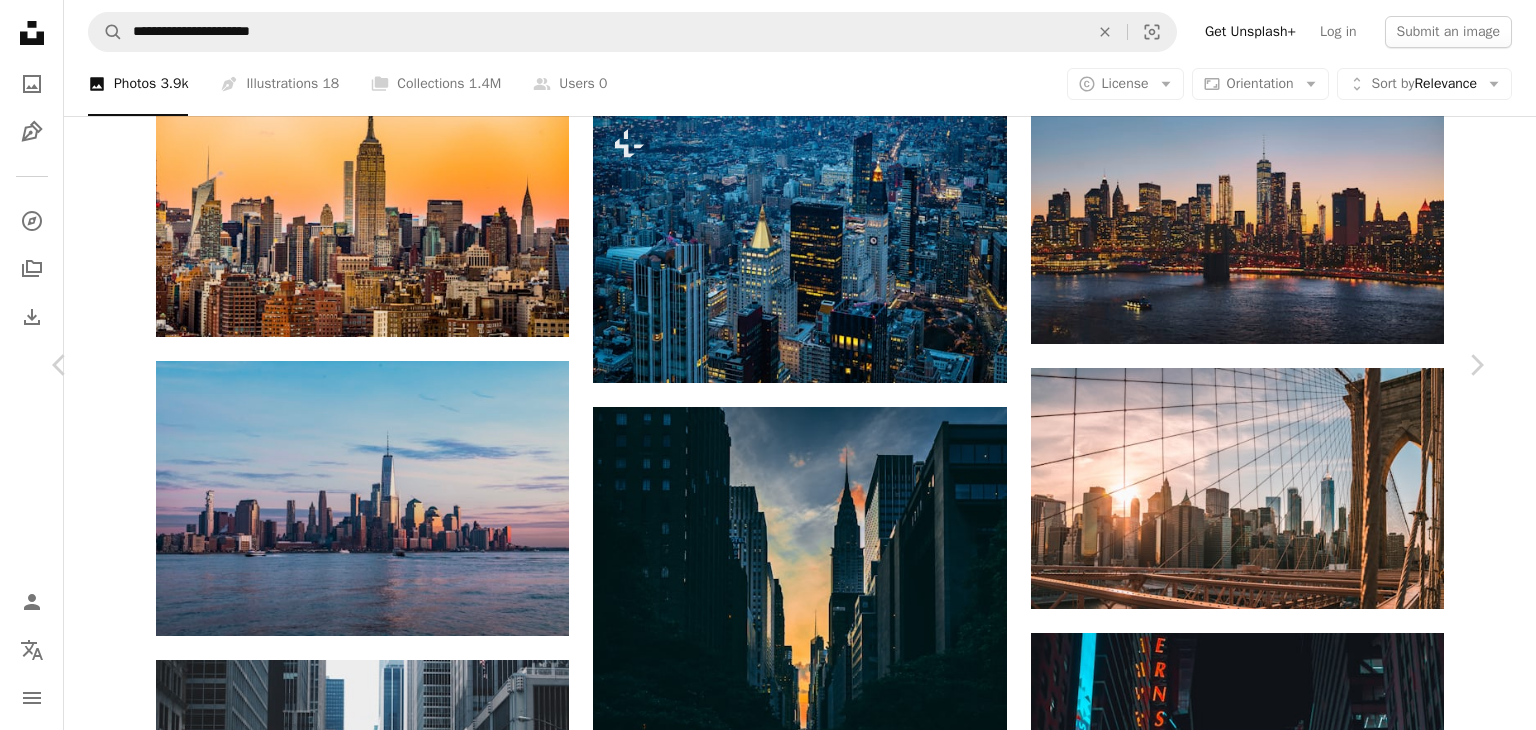 click on "An X shape Chevron left Chevron right [FIRST] [LAST] [EMAIL] A heart A plus sign Edit image   Plus sign for Unsplash+ Download free Chevron down Zoom in Views 29,034,124 Downloads 198,120 Featured in Photos A forward-right arrow Share Info icon Info More Actions My friends told me about the city of [CITY] in [STATE] and its beautiful surroundings. But I fell in love with the magestic view that city gave me. To find this place I have to walk around 10 minutes away from the [STATION_NAME] Train Station, for taking this pic I had to wait for about 2 hours, it was a cold and sunny afternoon and in fact I was waiting for the sunset and it’s magical color reflecting the skycrappers and building of [CITY_NAME]. In the end standing the cold for 2 hours worth it! Read more A map marker [CITY], [COUNTRY] Calendar outlined Published on  [DATE], it was a cold and sunny afternoon and in fact I was waiting for the sunset and it’s magical color reflecting the skycrappers and building of [CITY_NAME]. In the end standing the cold for 2 hours worth it! Read more A map marker [CITY], [COUNTRY] Calendar outlined Published on  [DATE], [YEAR] Camera Canon, EOS 70D Safety Free to use under the  Unsplash License city blue sunrise new york river urban new york city wallpaper buildings cityscape skyline" at bounding box center (768, 5694) 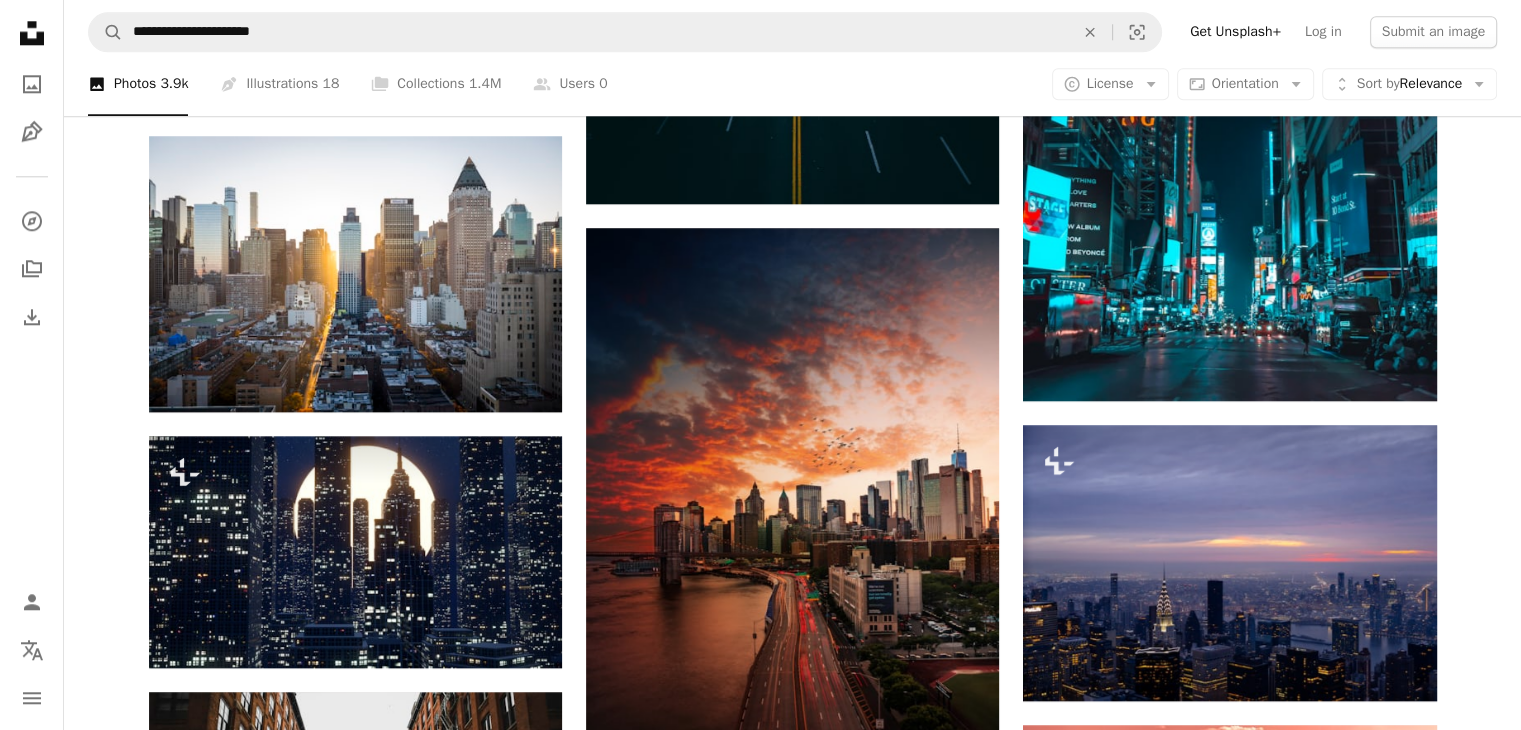 scroll, scrollTop: 2194, scrollLeft: 0, axis: vertical 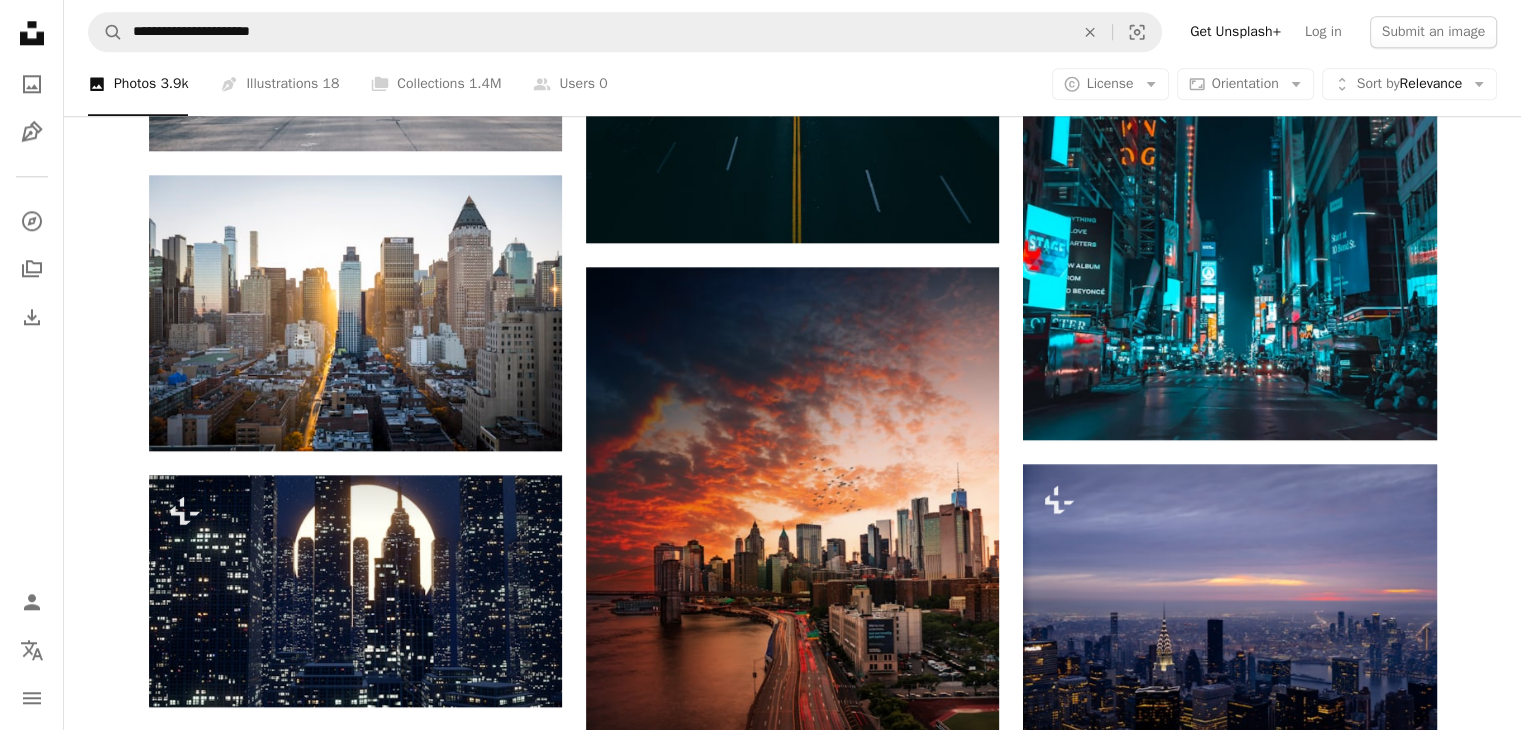 click on "Unsplash logo Unsplash Home A photo Pen Tool A compass A stack of folders Download Person Localization icon navigation menu" at bounding box center (32, 365) 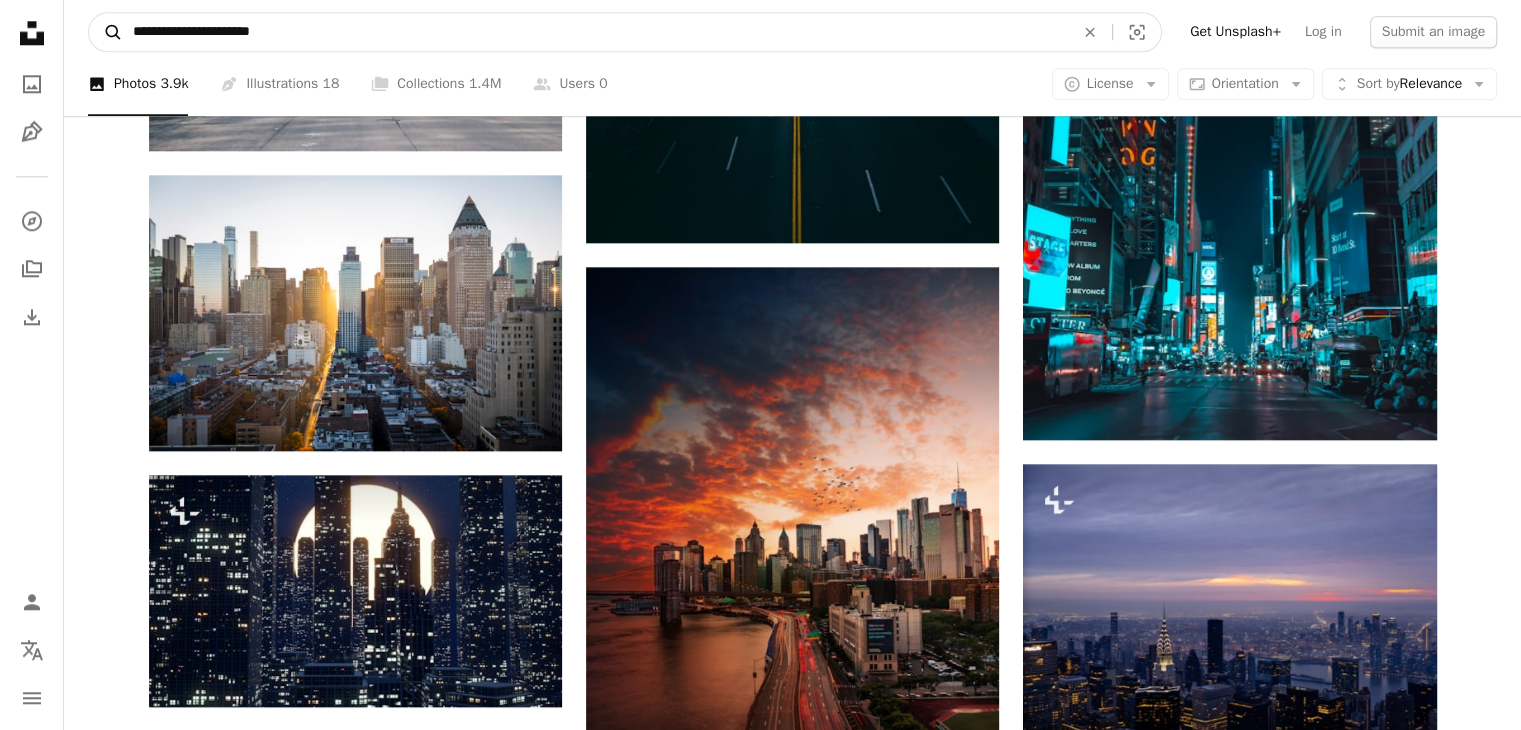 drag, startPoint x: 184, startPoint y: 34, endPoint x: 116, endPoint y: 28, distance: 68.26419 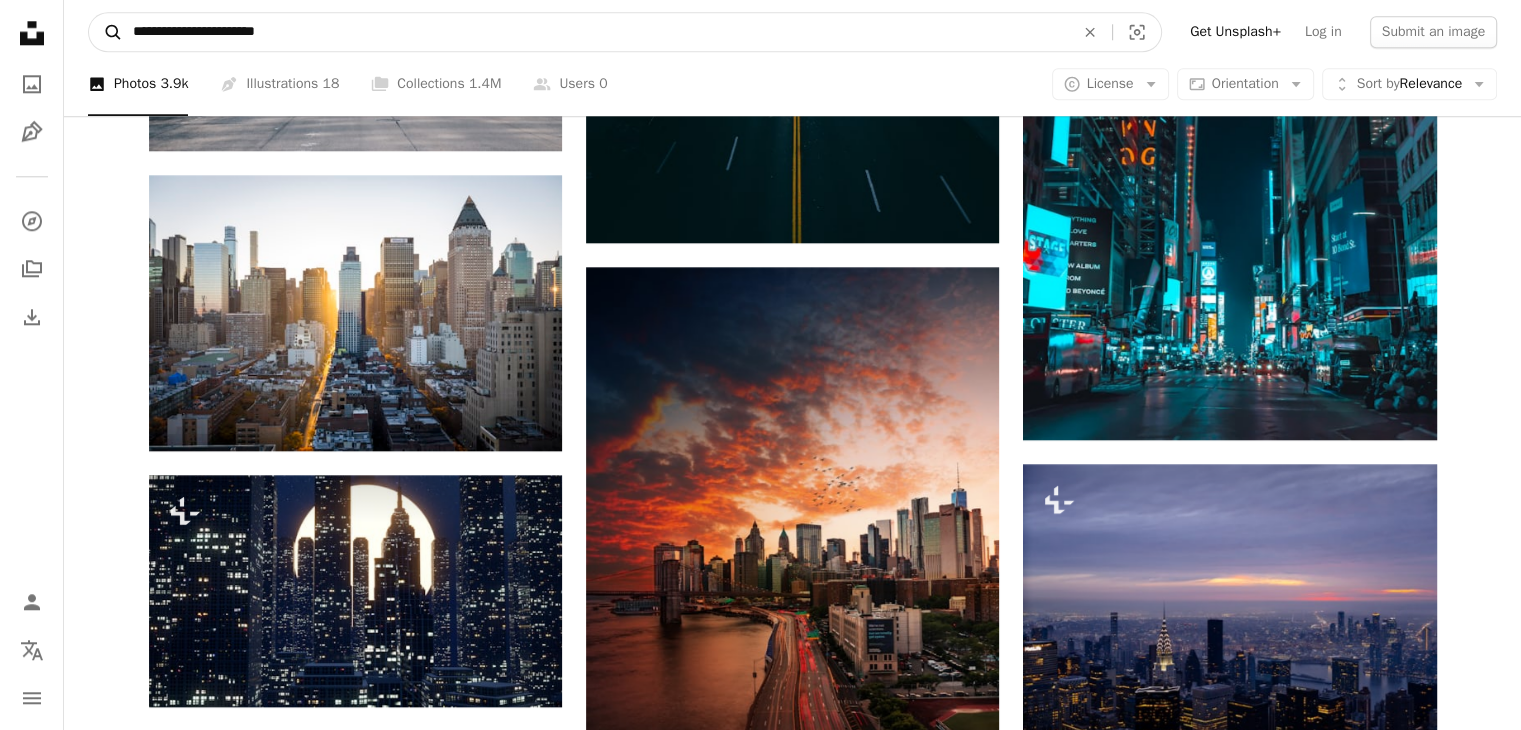 type on "**********" 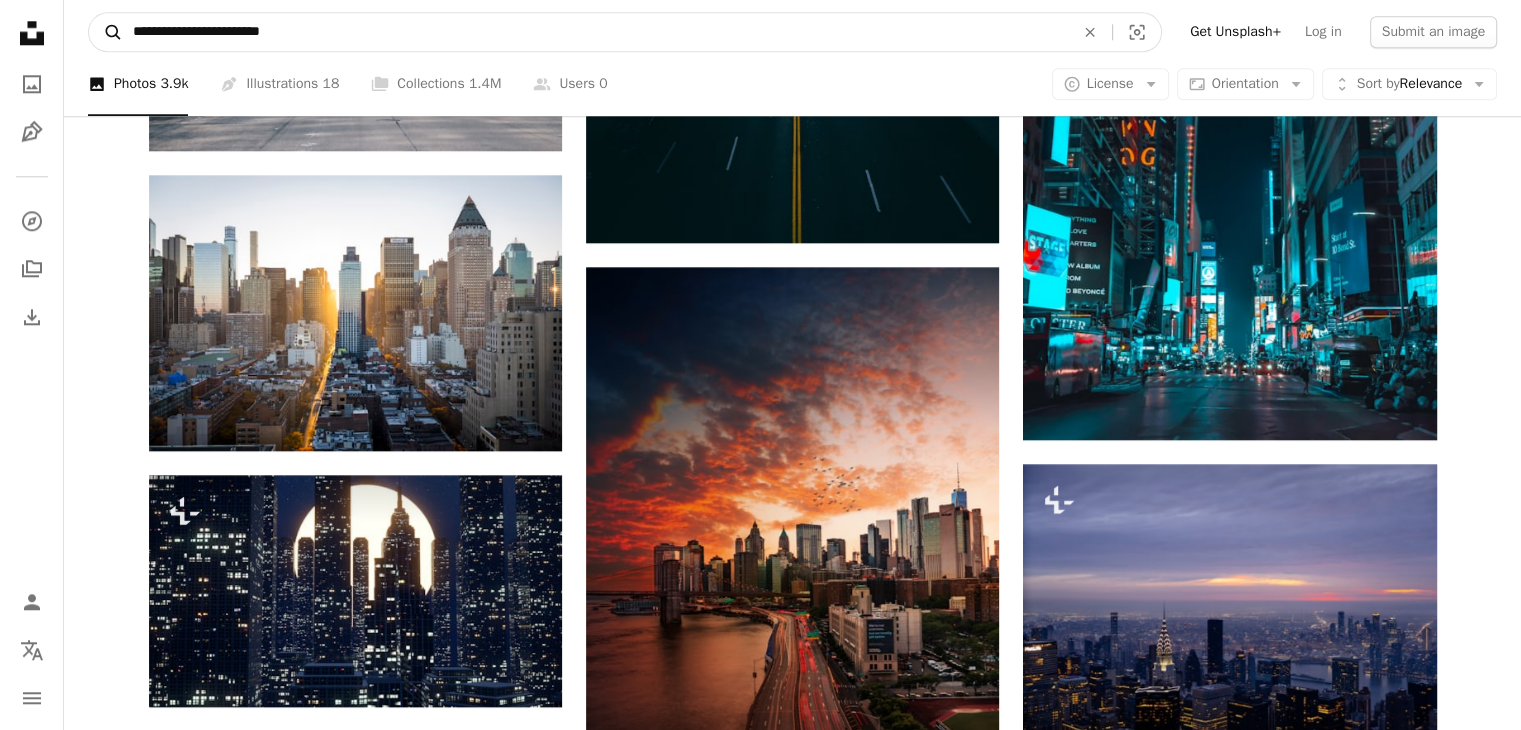 click on "A magnifying glass" at bounding box center [106, 32] 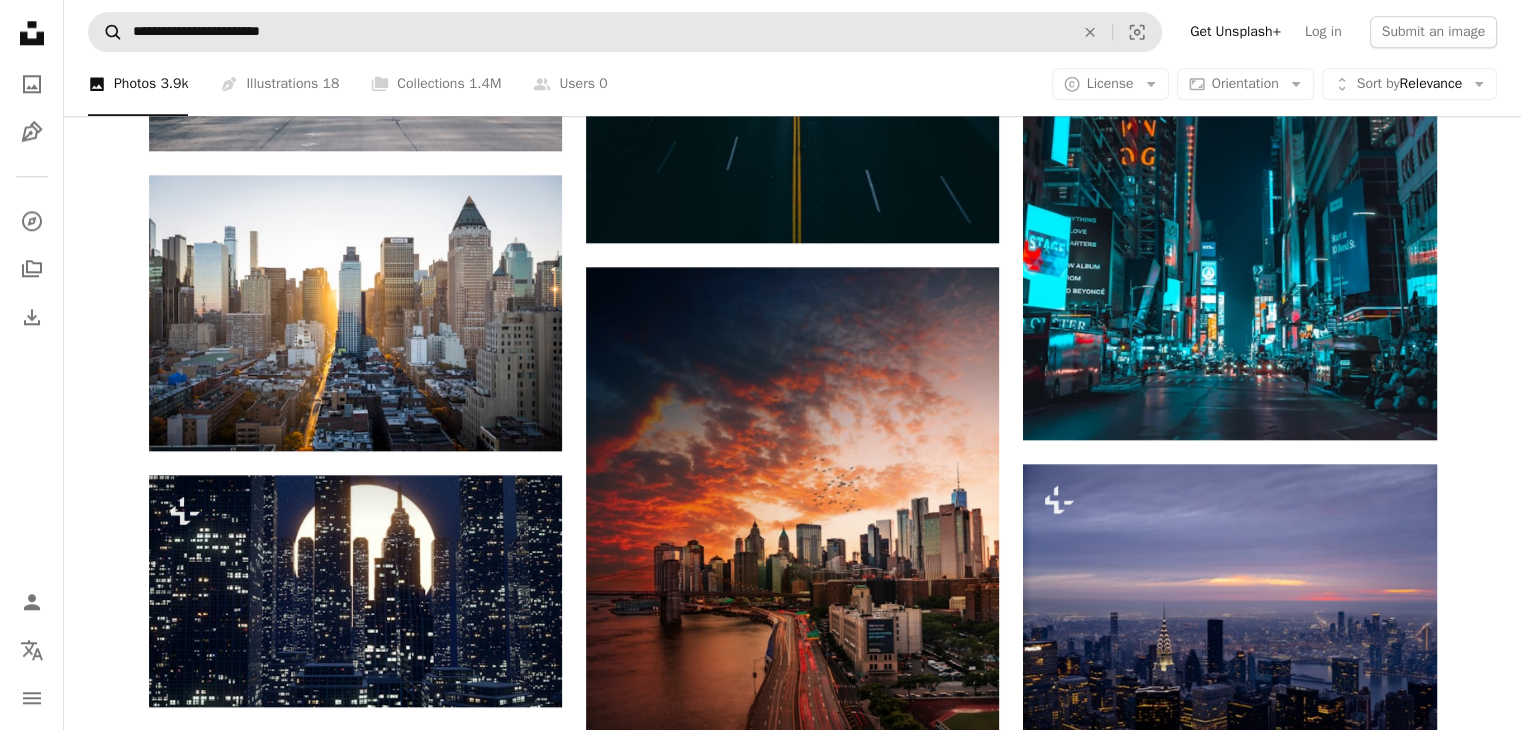 scroll, scrollTop: 0, scrollLeft: 0, axis: both 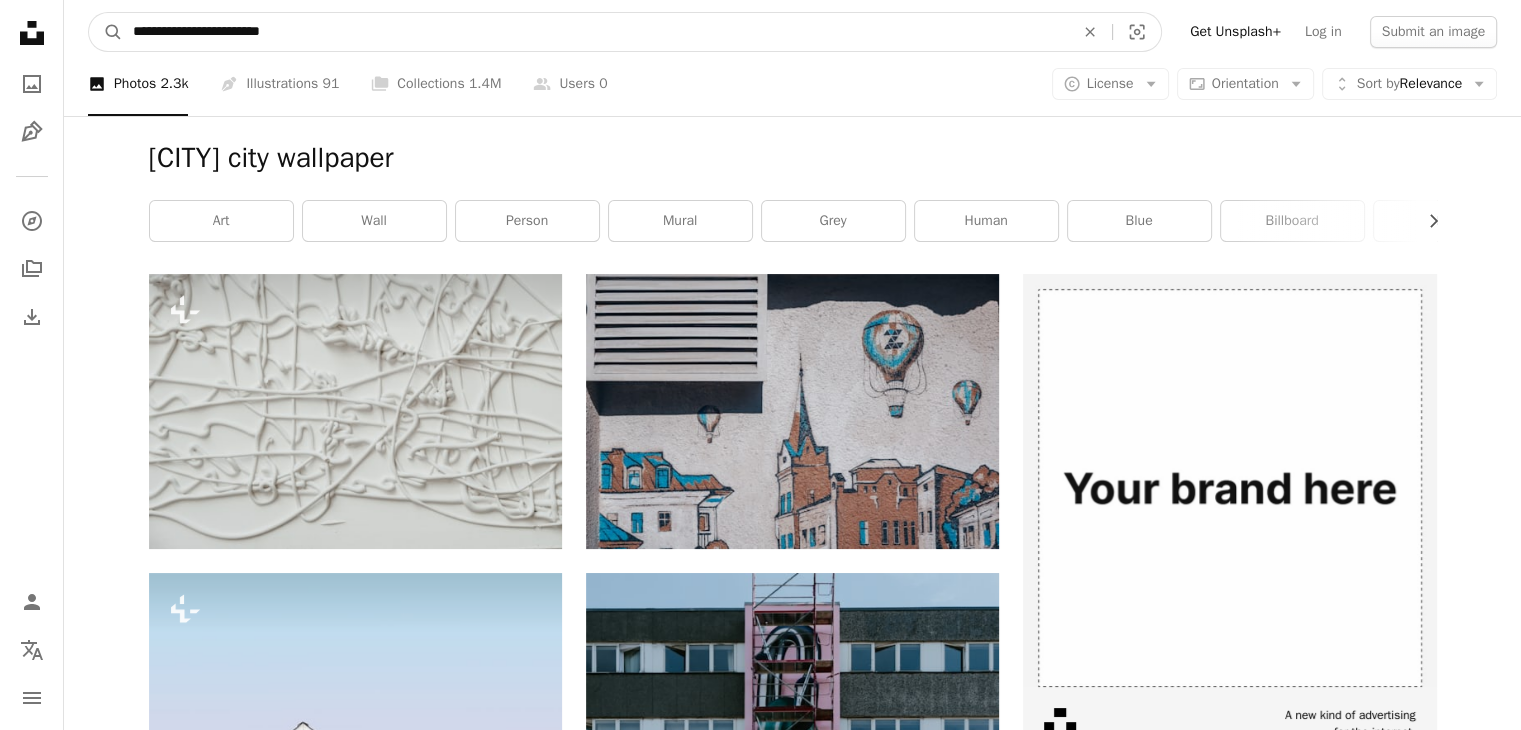 drag, startPoint x: 229, startPoint y: 29, endPoint x: 0, endPoint y: 68, distance: 232.29723 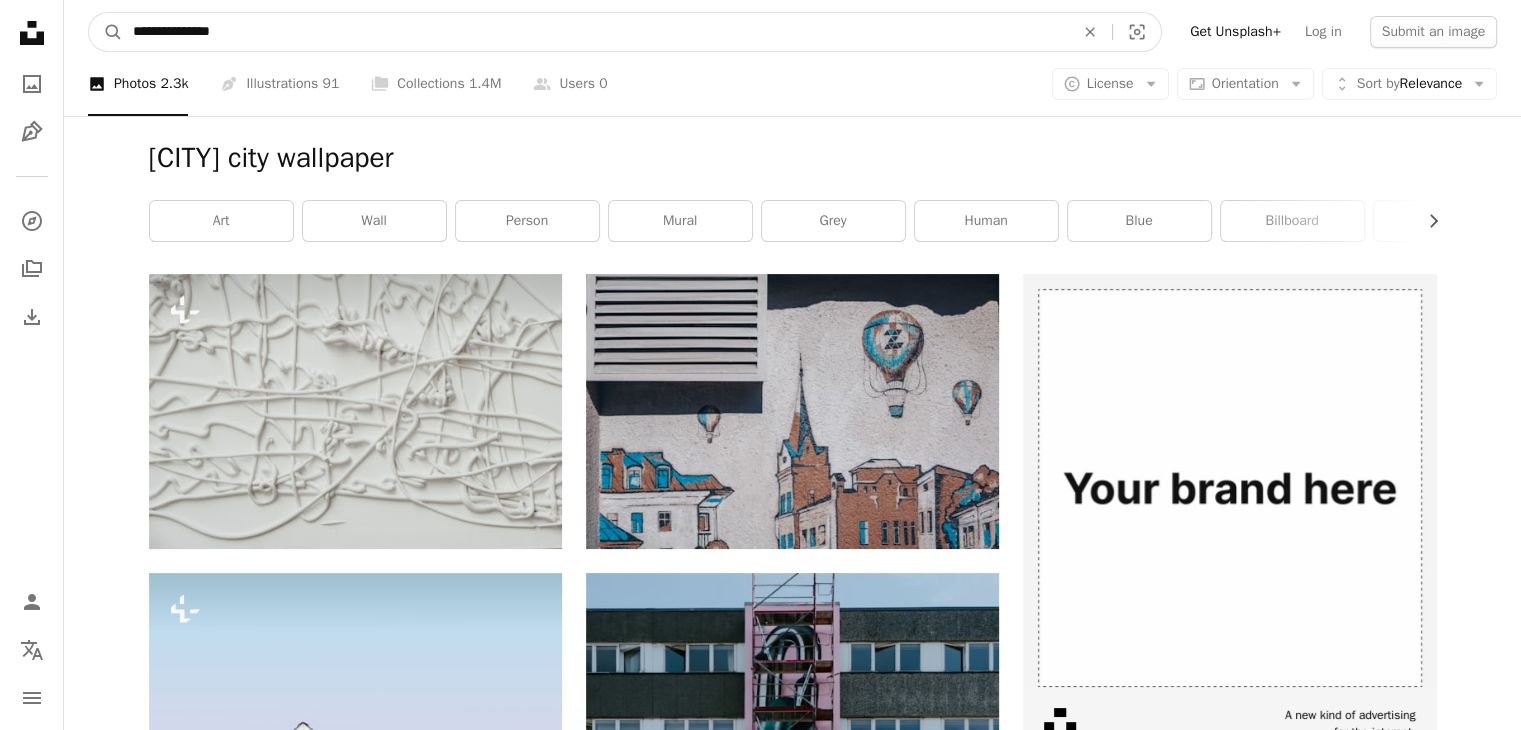 type on "**********" 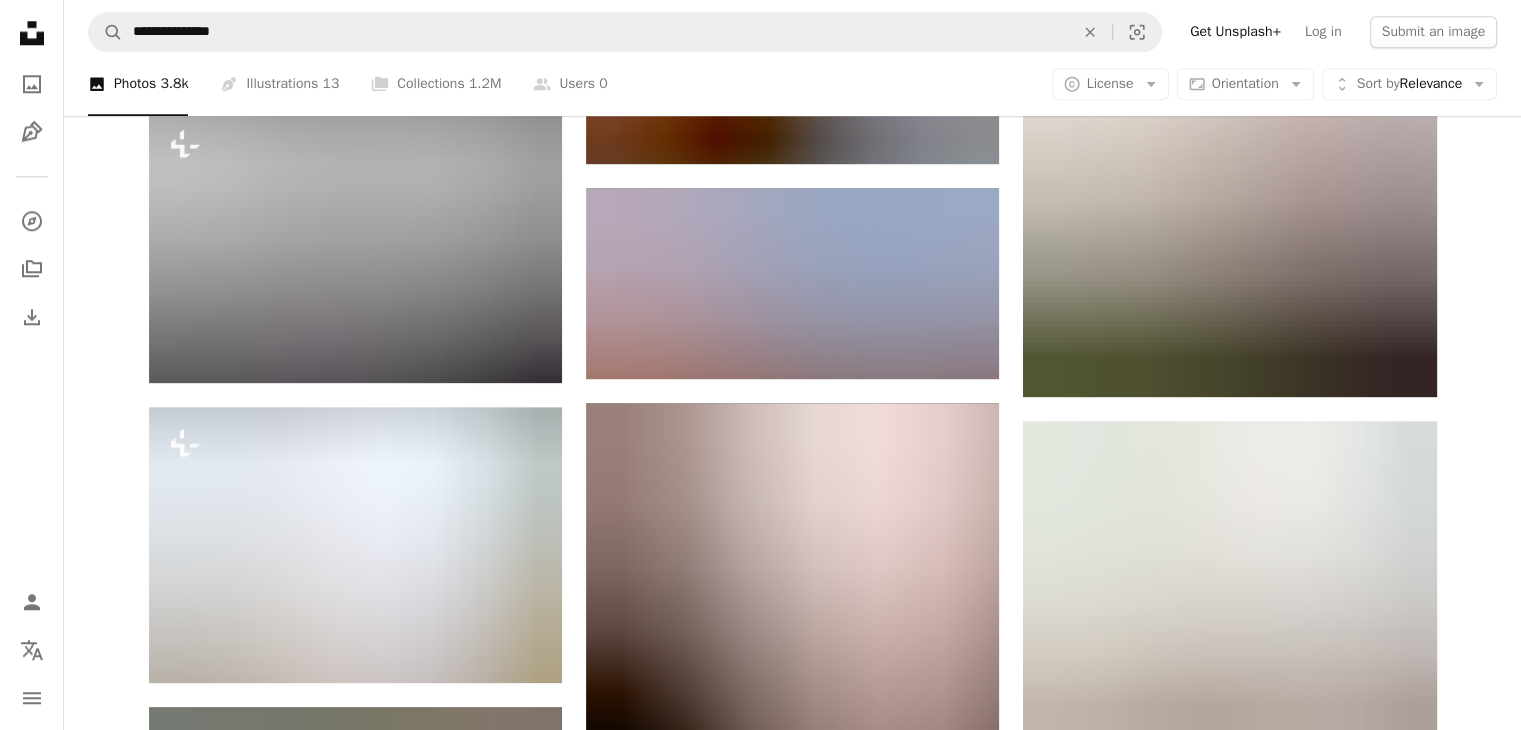 scroll, scrollTop: 2130, scrollLeft: 0, axis: vertical 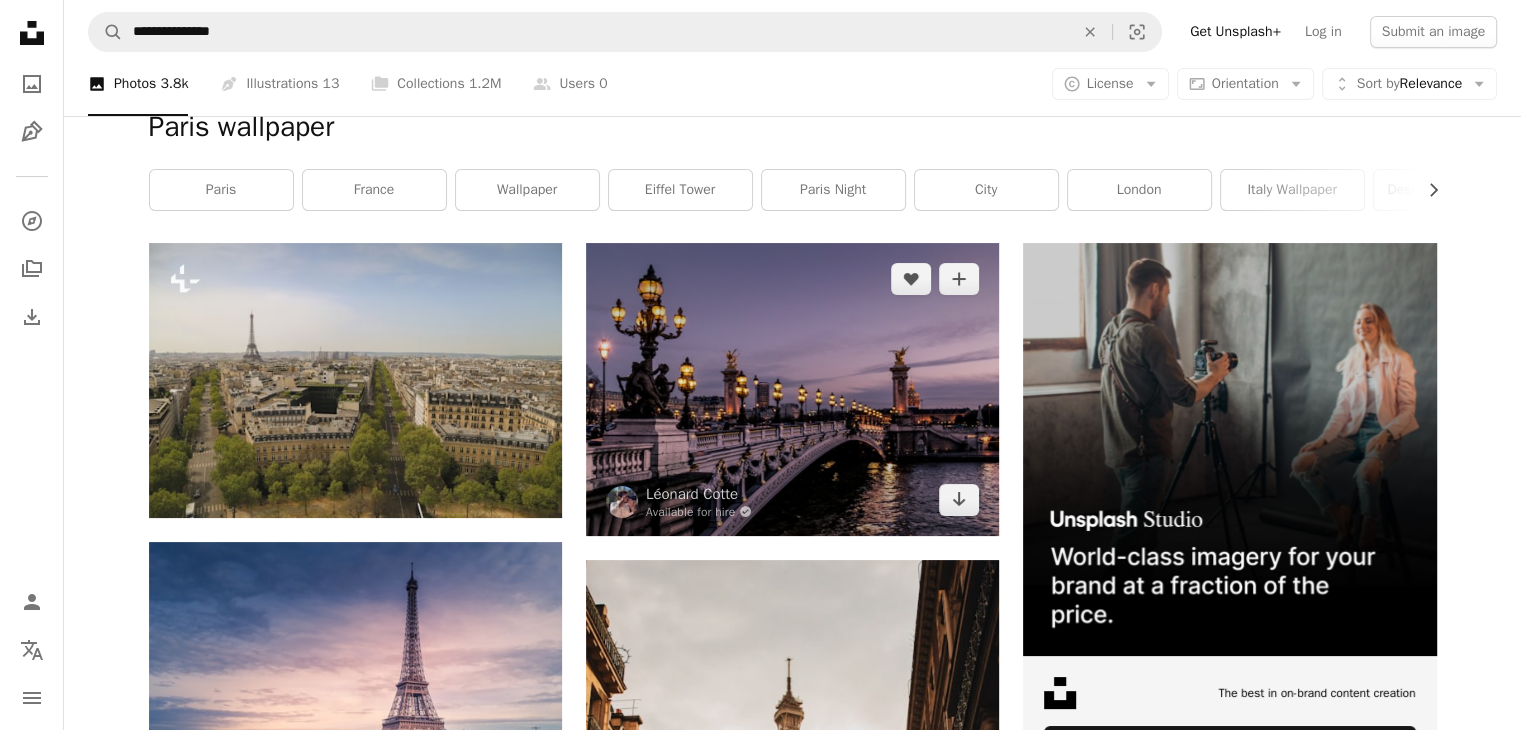 click at bounding box center (792, 389) 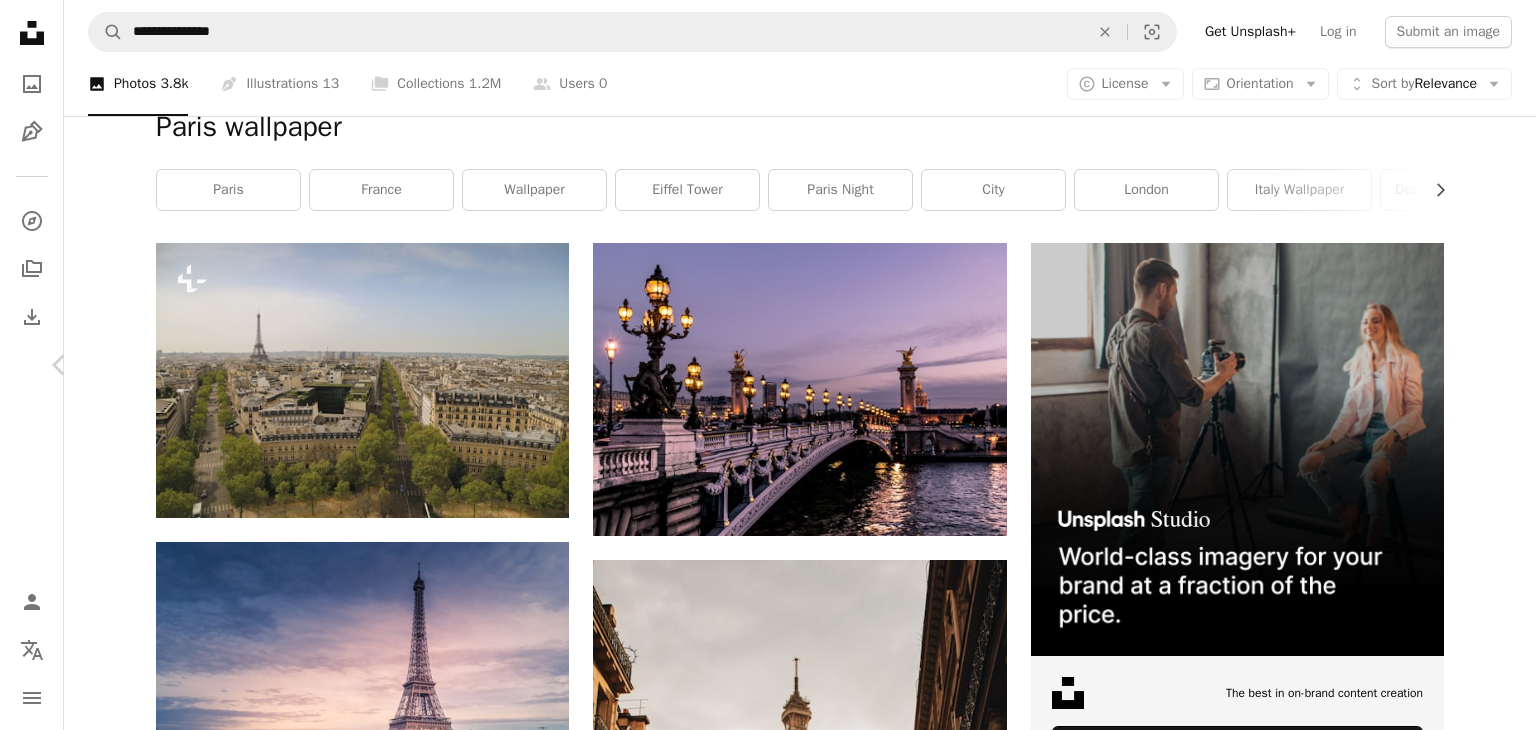 click on "Chevron right" at bounding box center [1476, 365] 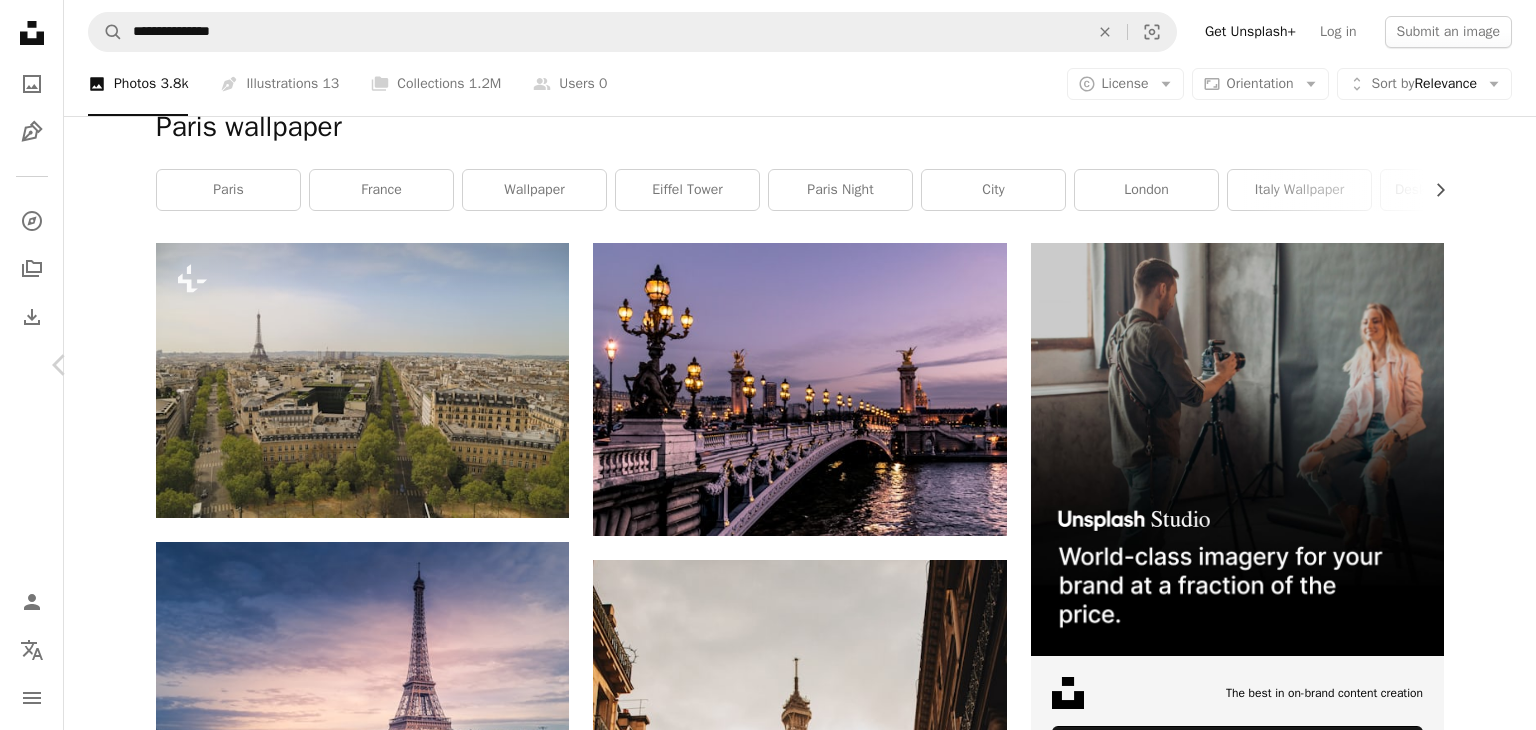 click on "Chevron right" at bounding box center (1476, 365) 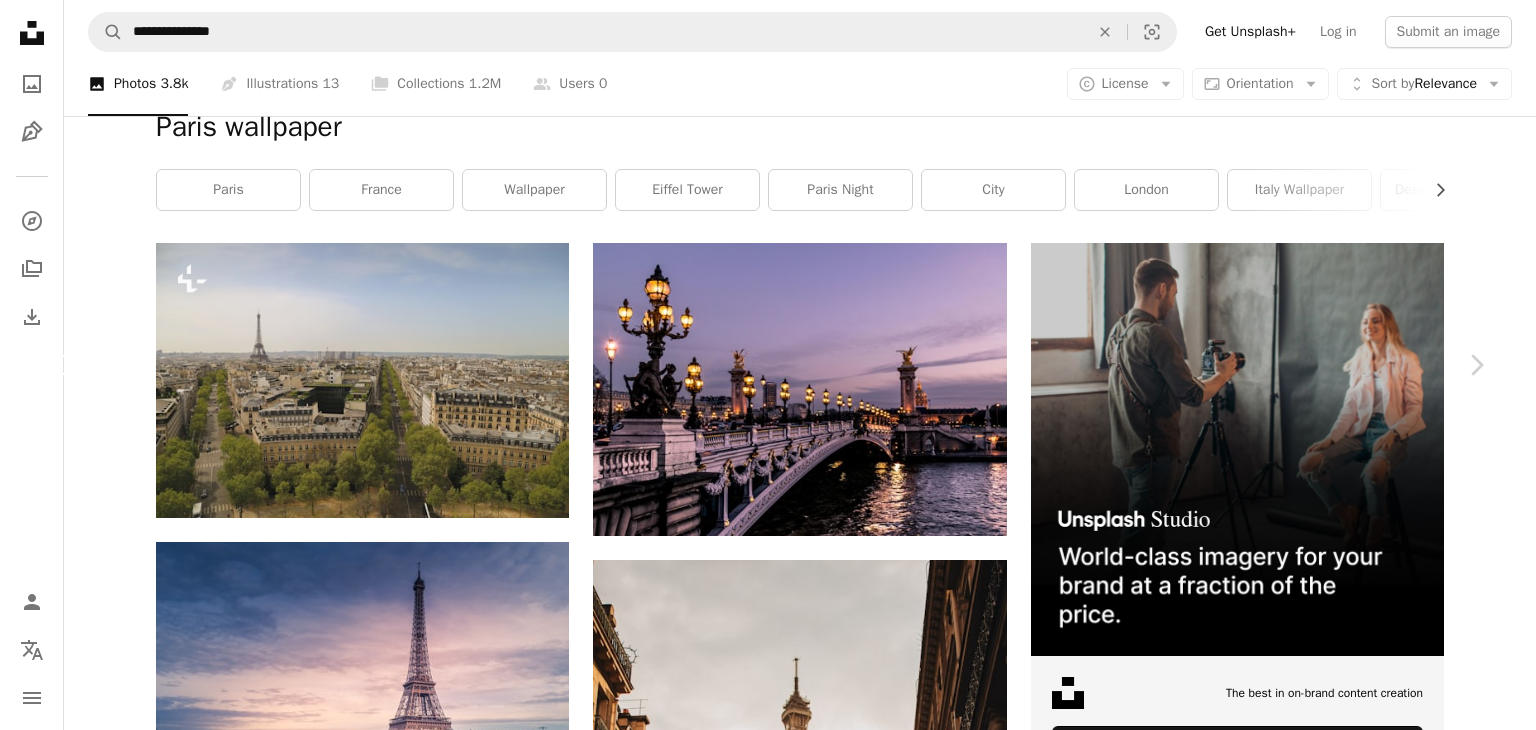 click on "Chevron left" 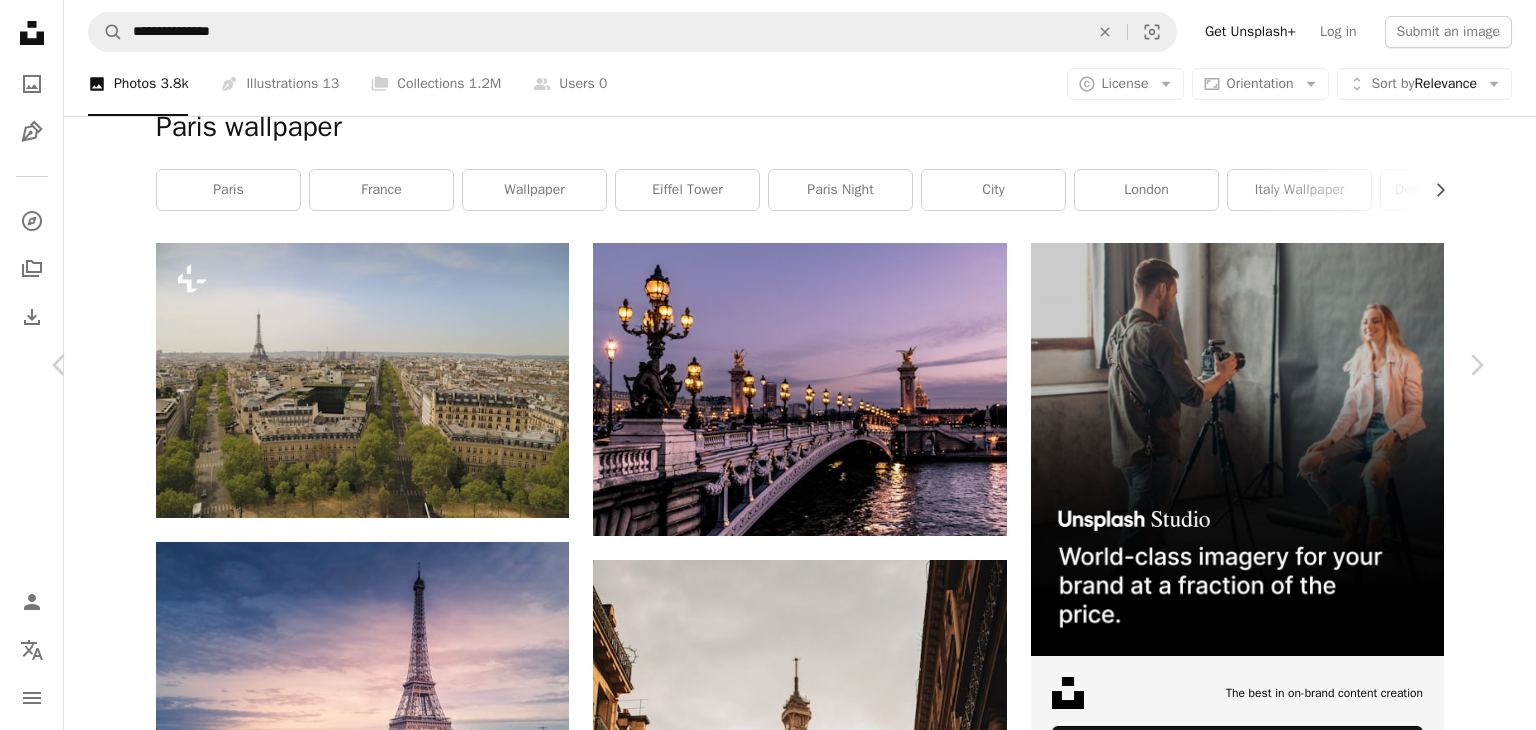 click on "Download free" at bounding box center (1287, 4631) 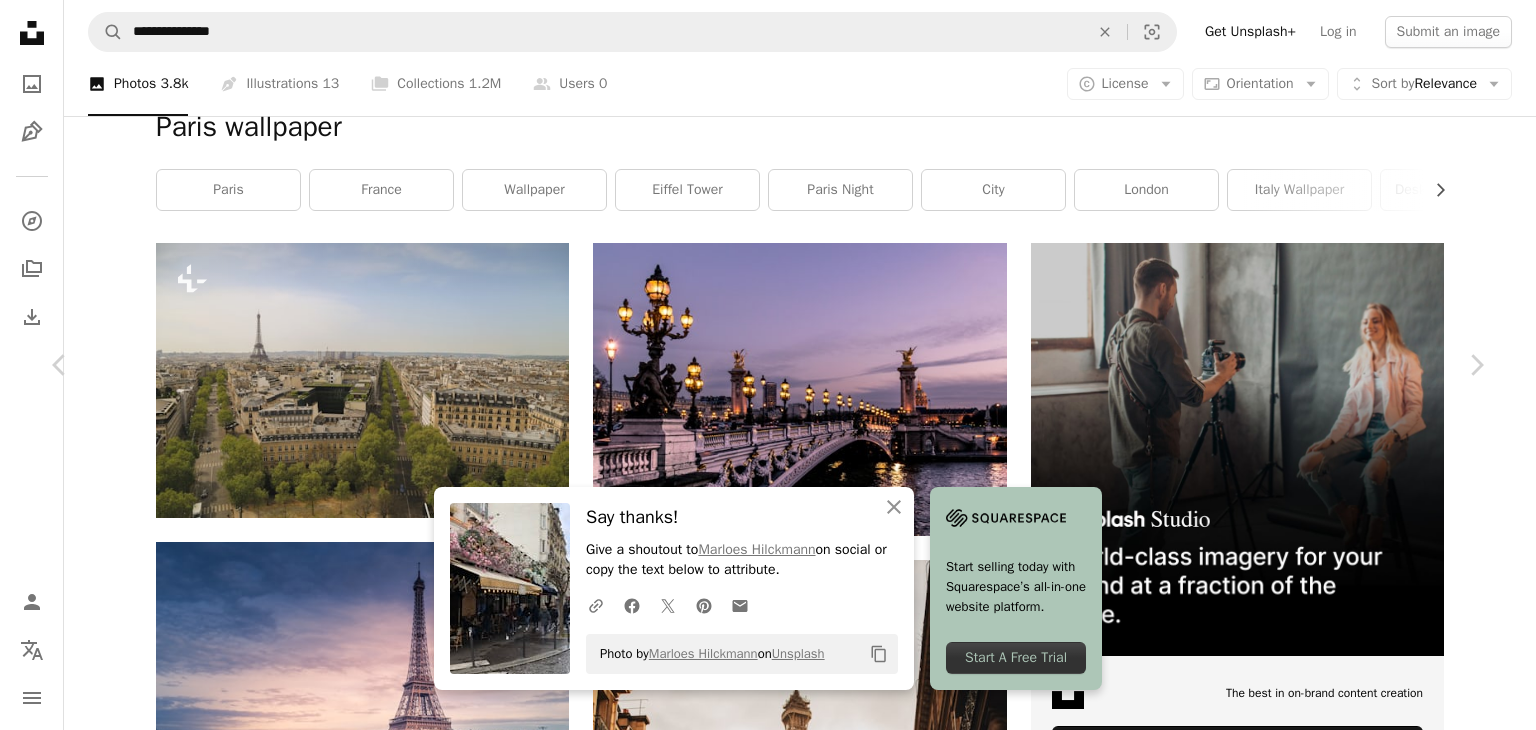 click on "An X shape" at bounding box center [20, 20] 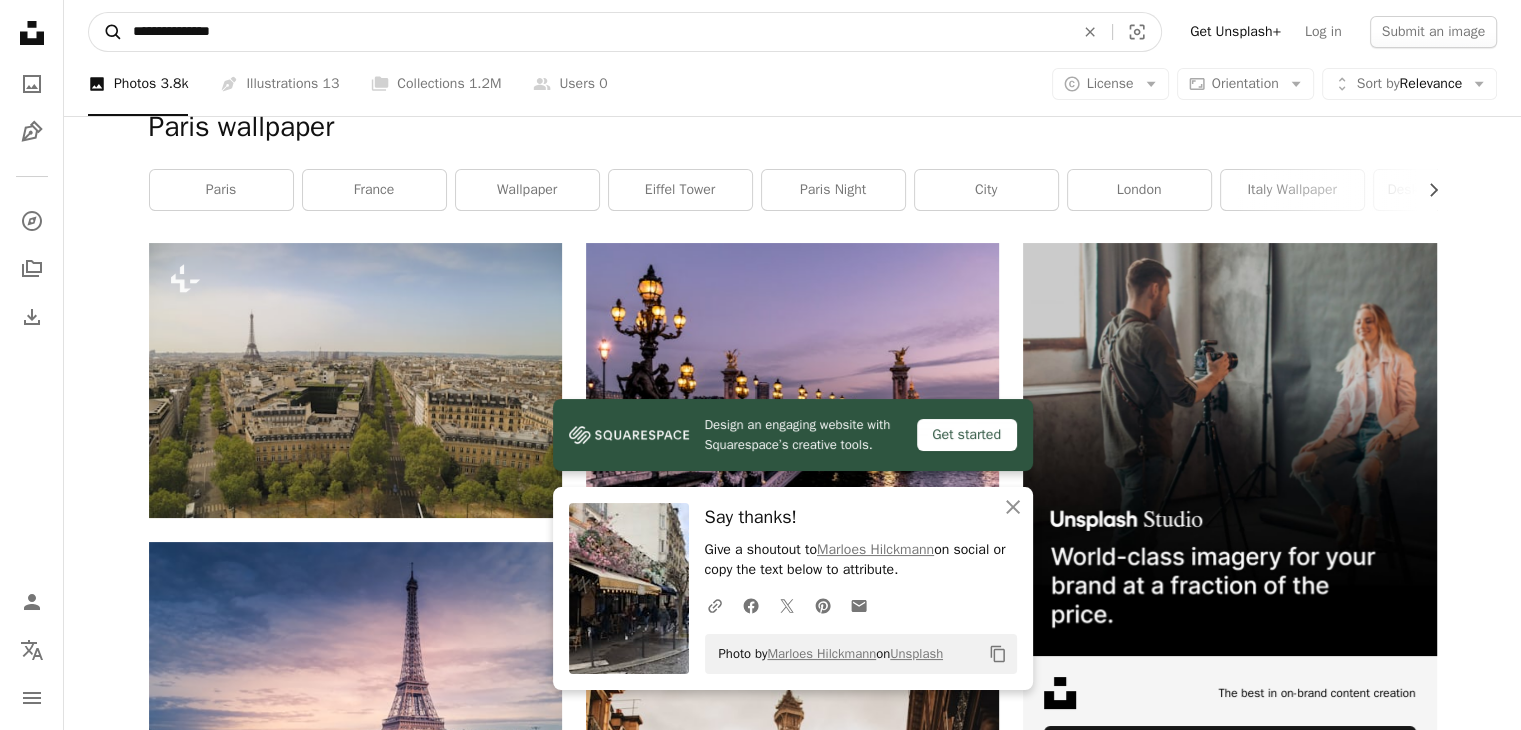 drag, startPoint x: 158, startPoint y: 33, endPoint x: 106, endPoint y: 30, distance: 52.086468 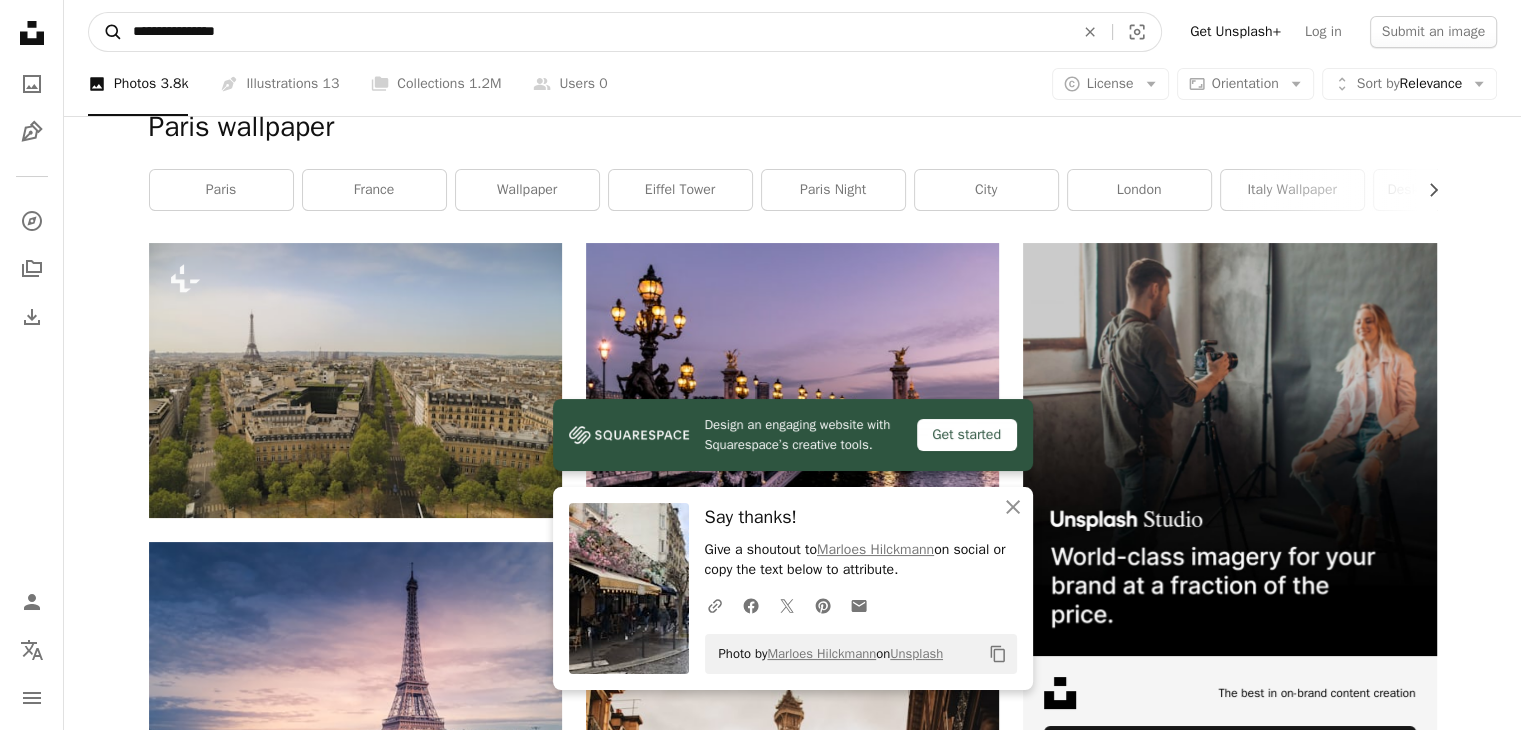 type on "**********" 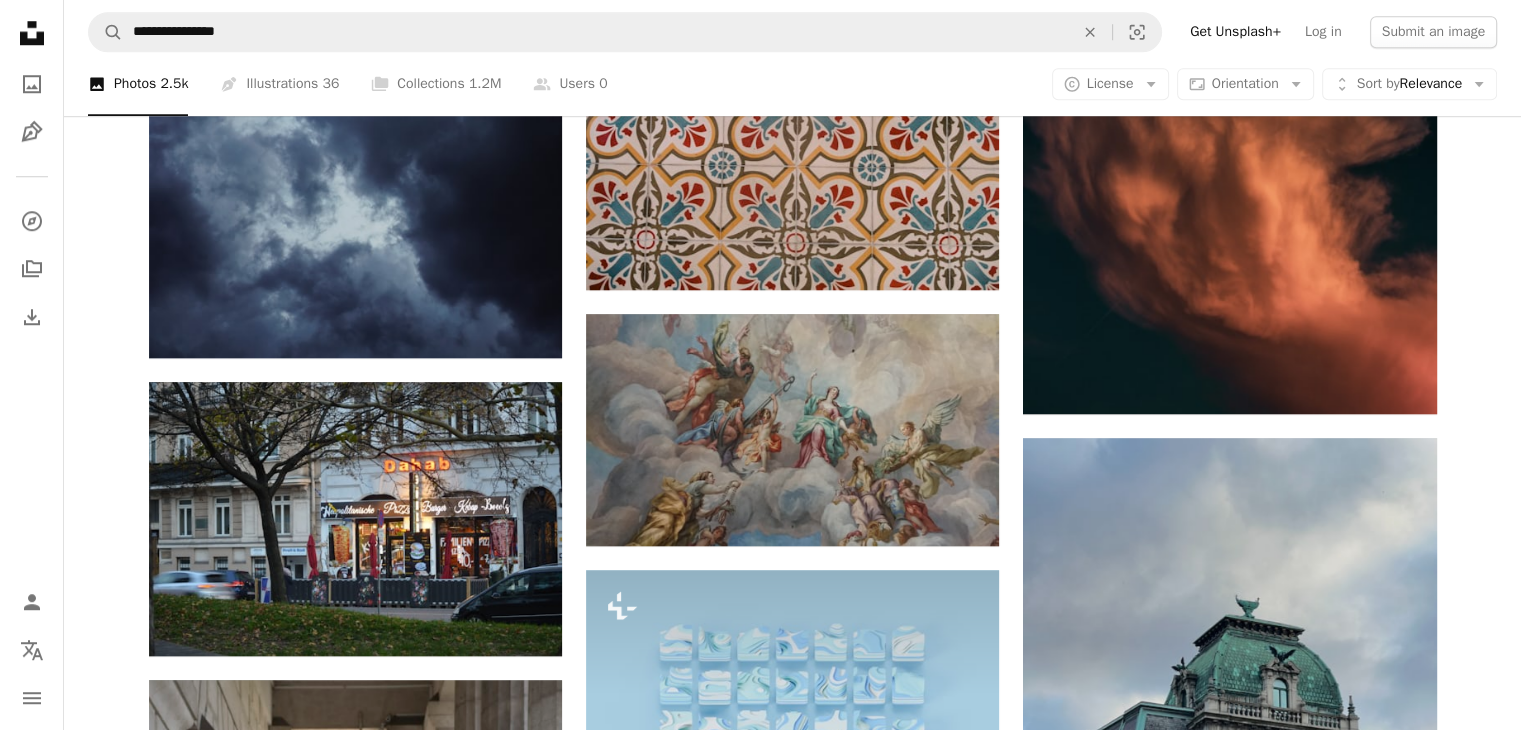 scroll, scrollTop: 1763, scrollLeft: 0, axis: vertical 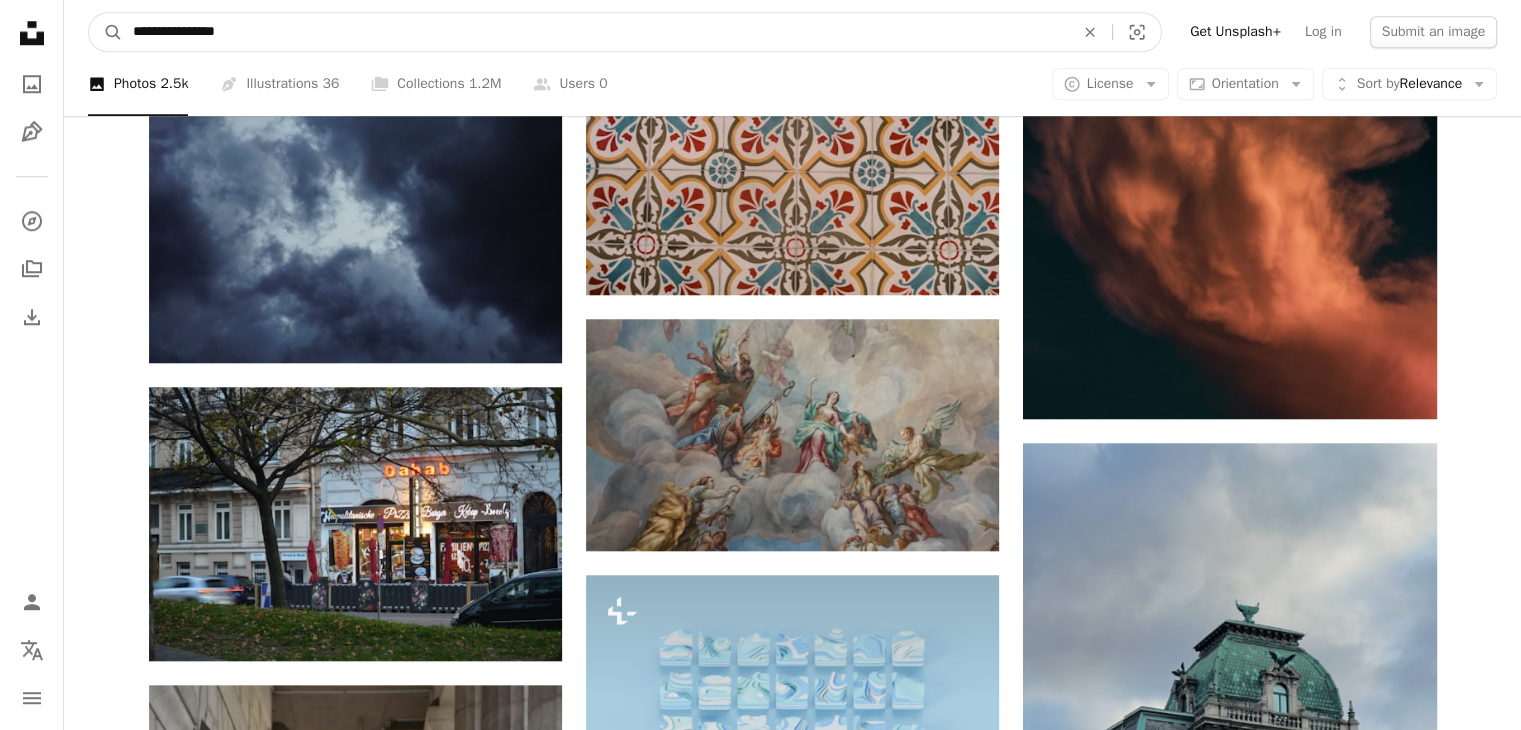 click on "**********" at bounding box center [595, 32] 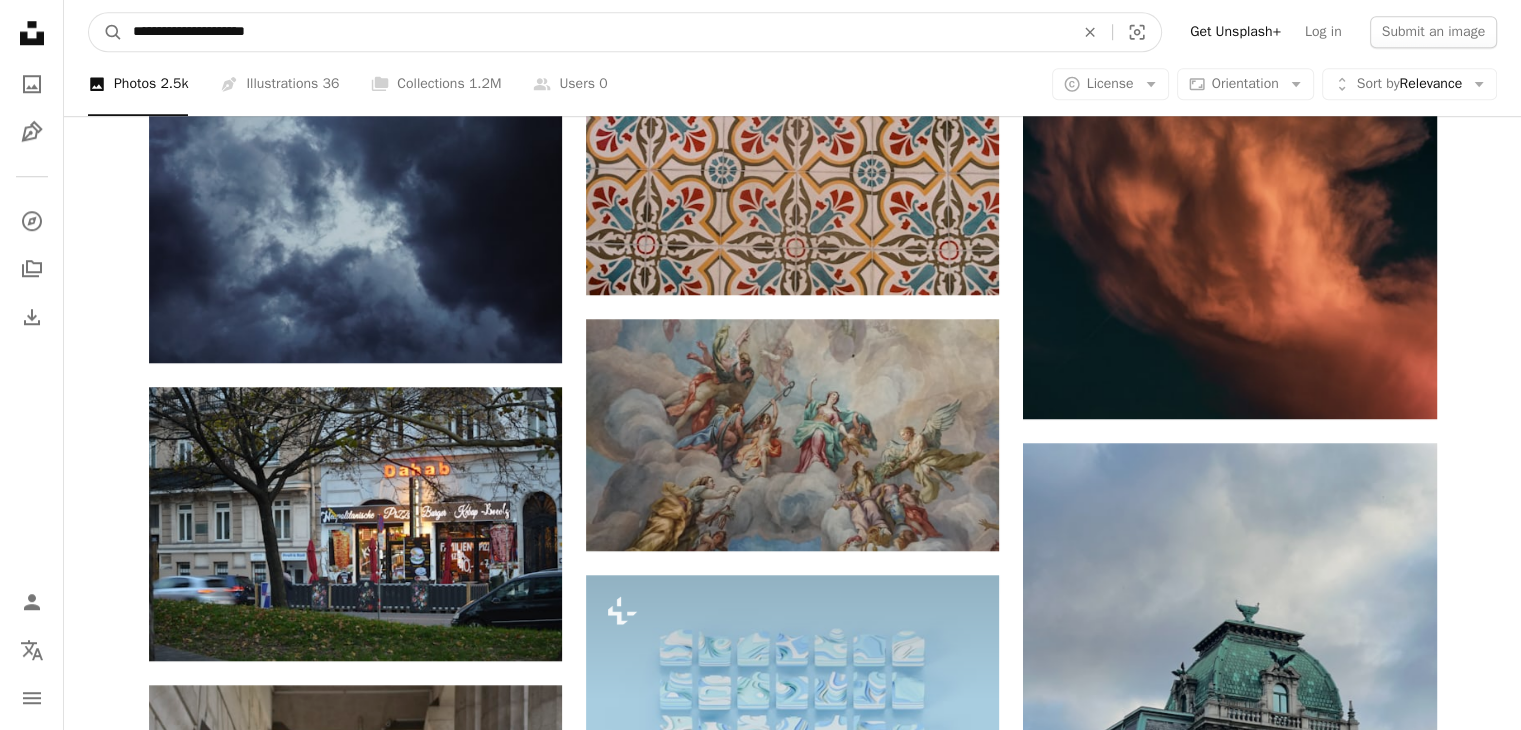 type on "**********" 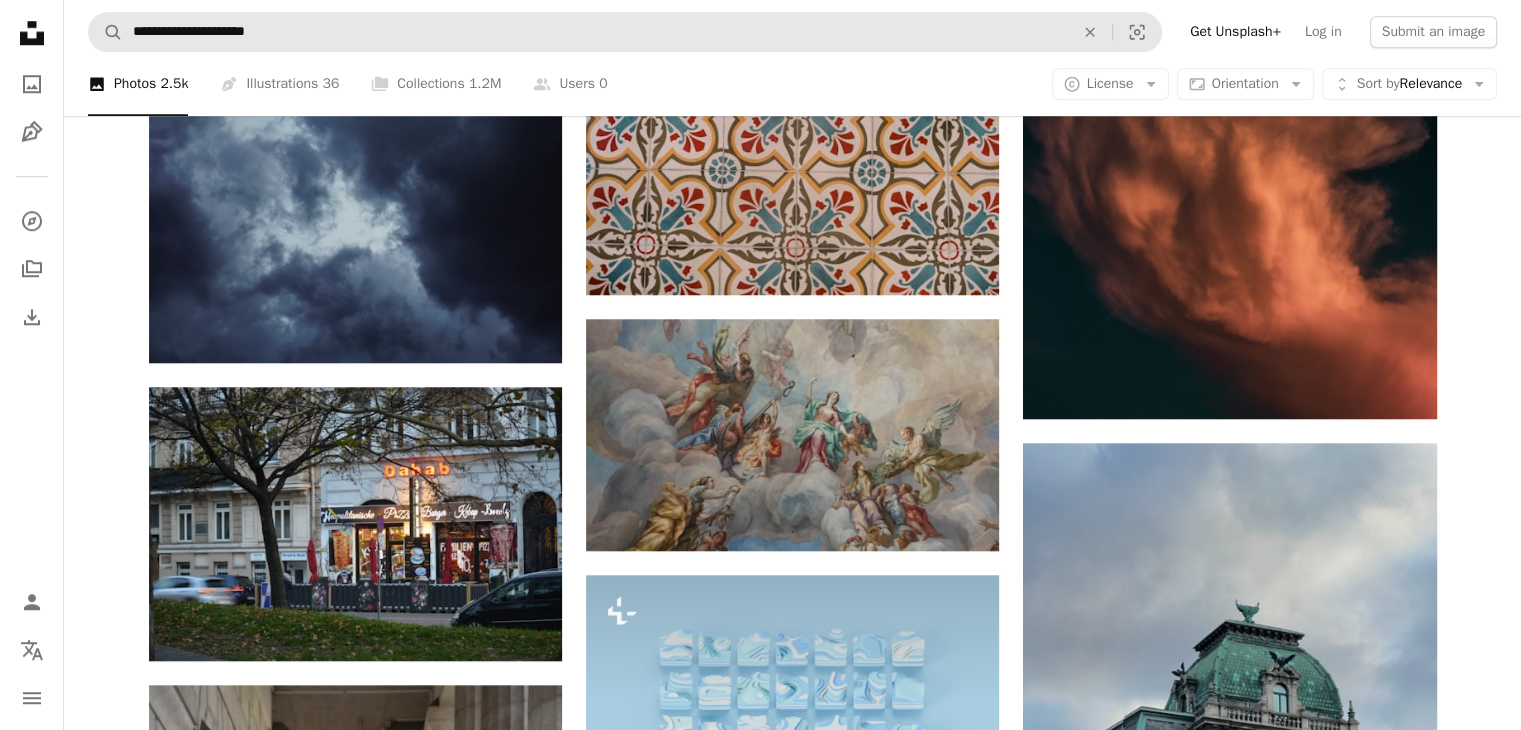 scroll, scrollTop: 0, scrollLeft: 0, axis: both 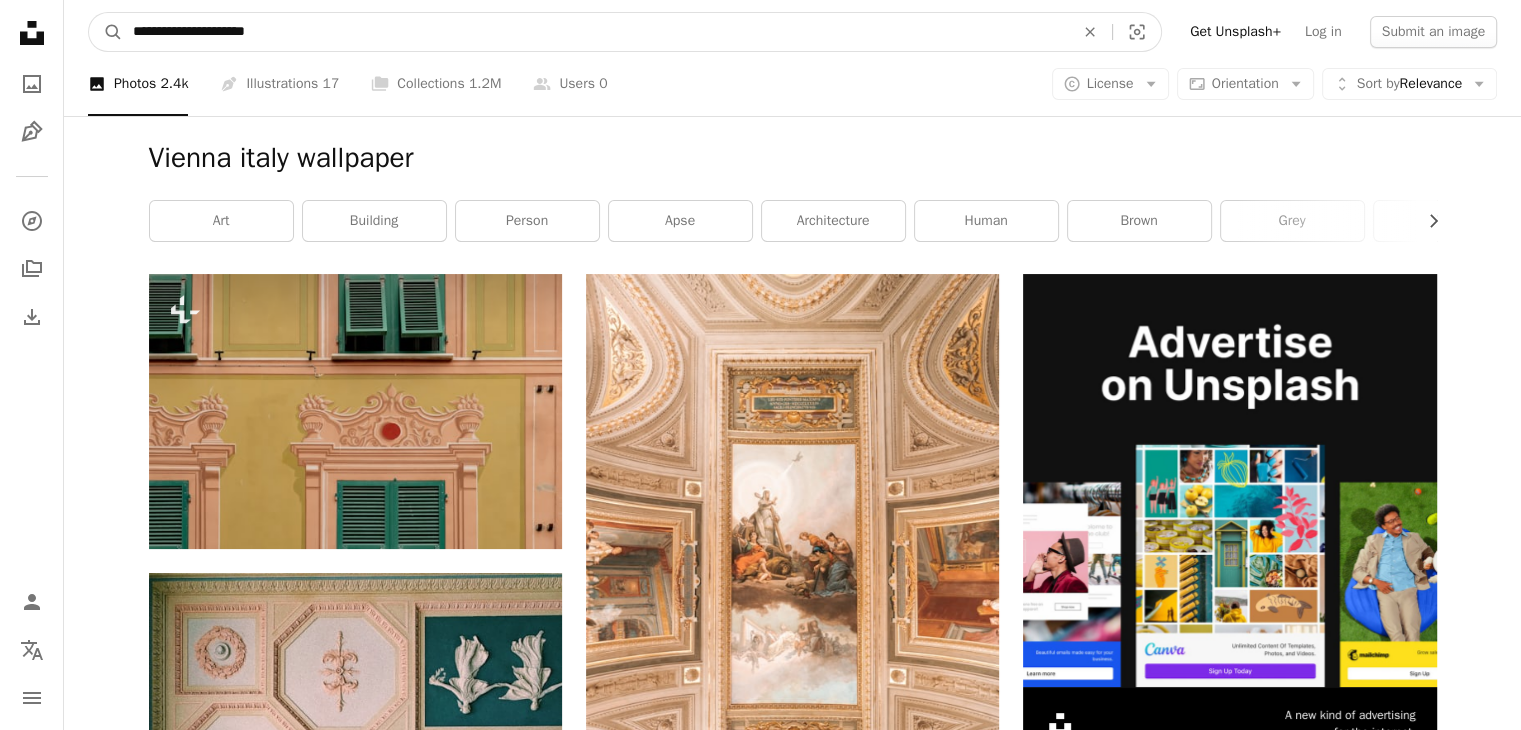 drag, startPoint x: 176, startPoint y: 30, endPoint x: 64, endPoint y: 42, distance: 112.64102 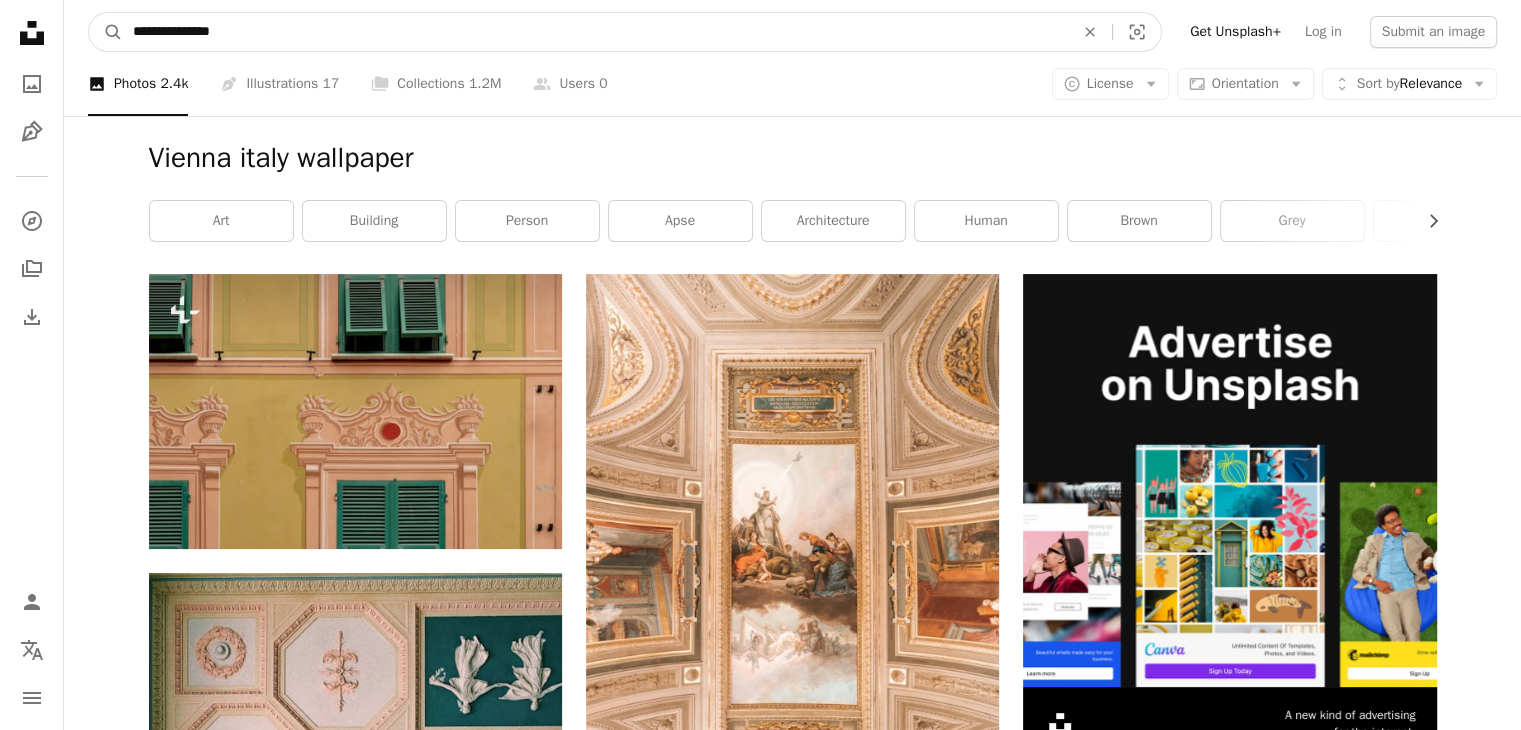 type on "**********" 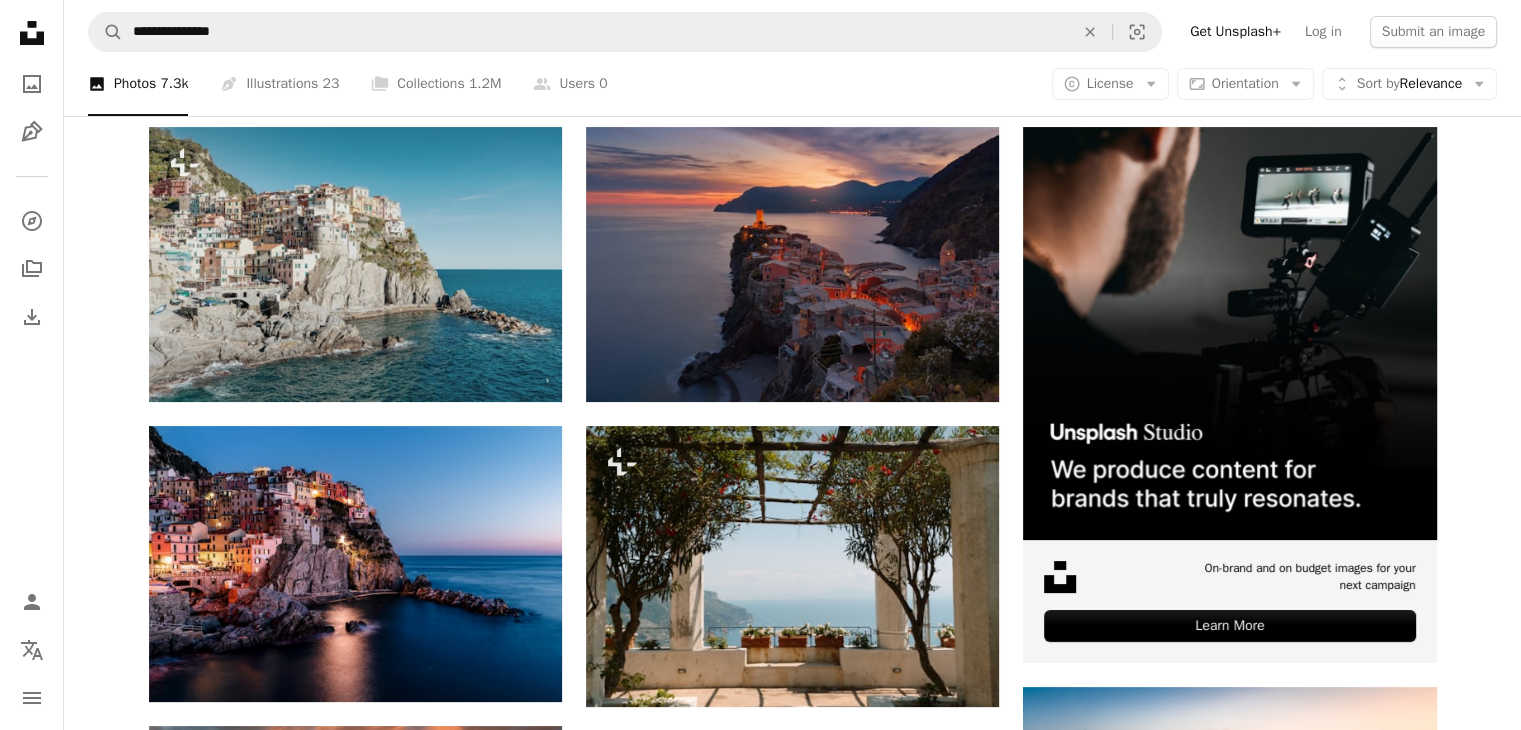 scroll, scrollTop: 0, scrollLeft: 0, axis: both 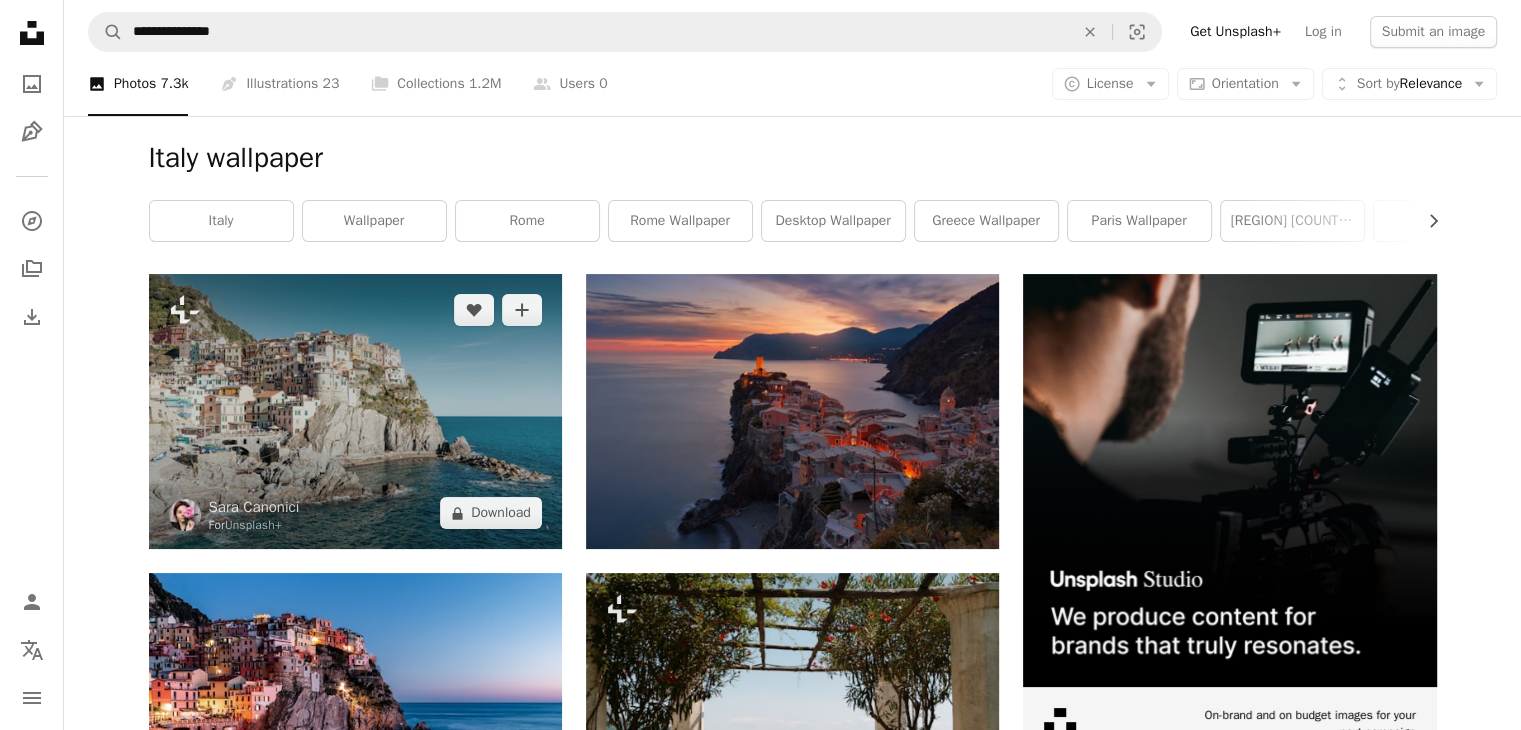 click at bounding box center (355, 411) 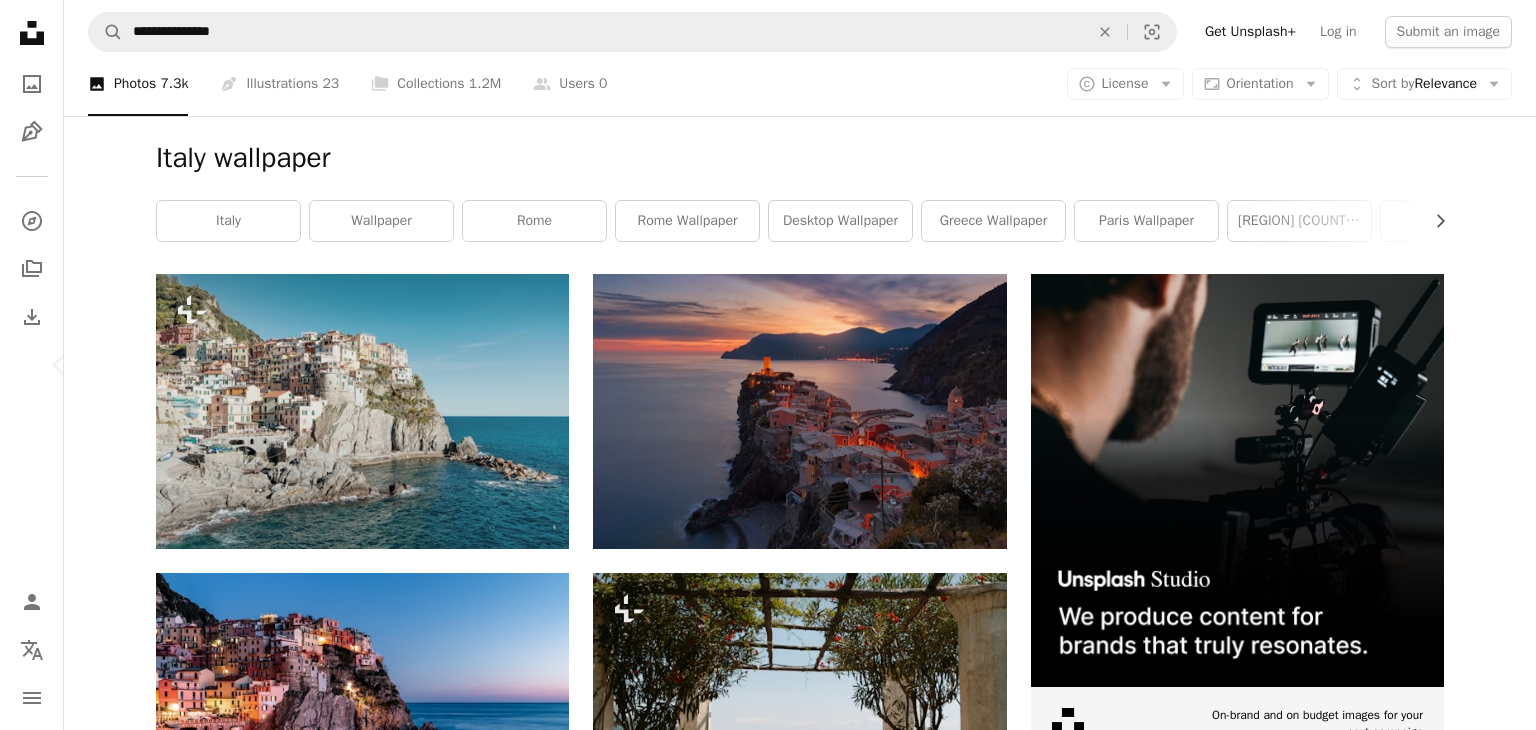 click on "Chevron right" 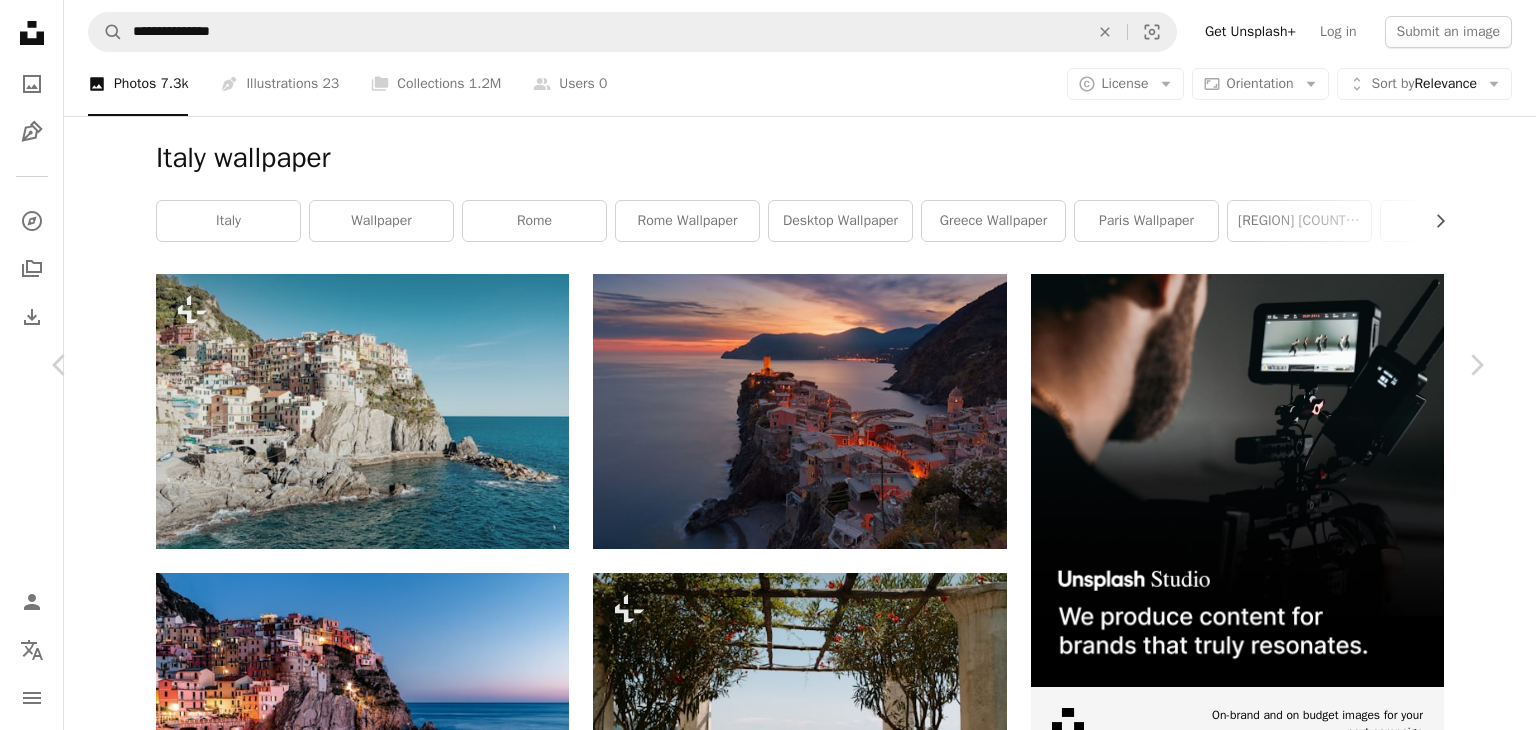 click on "Download free" at bounding box center [1287, 4065] 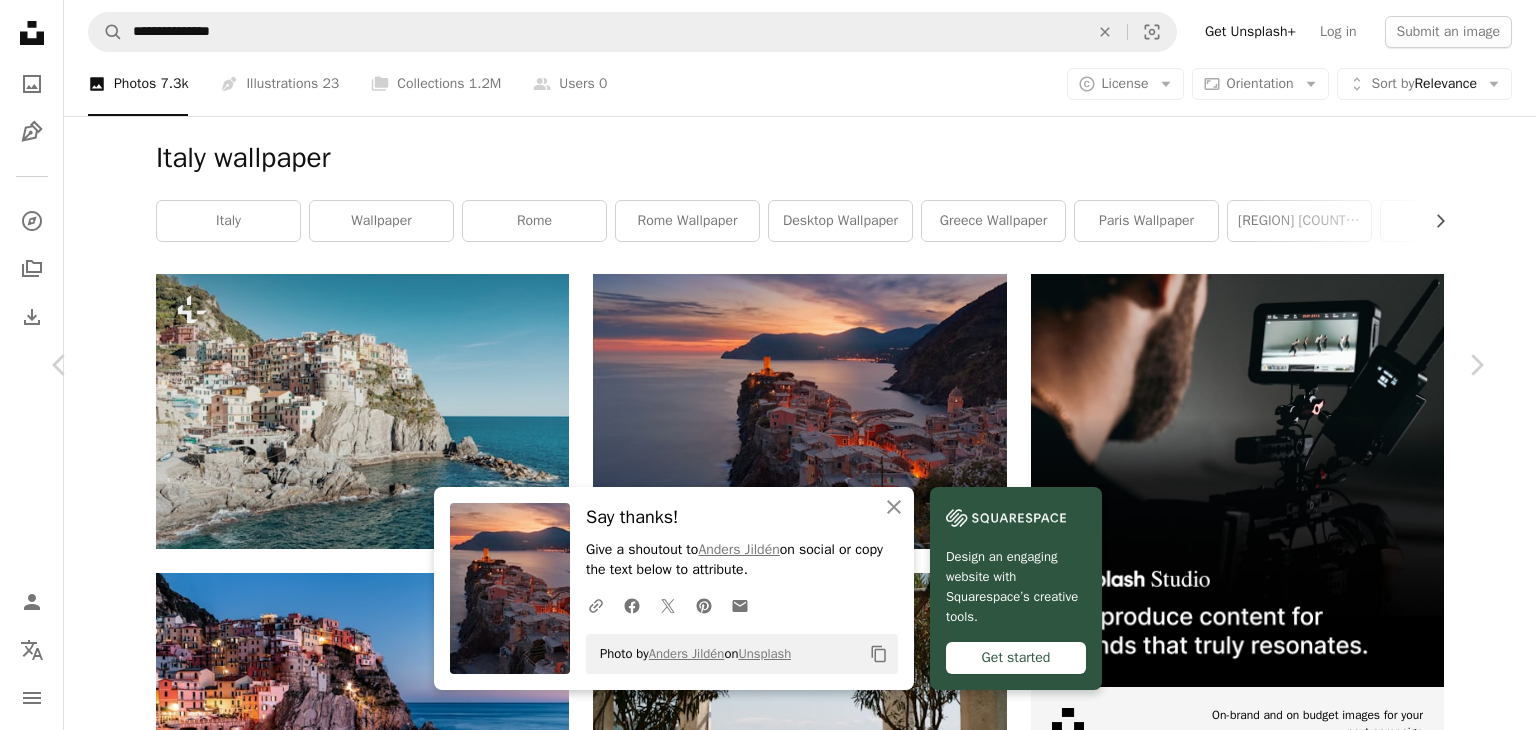 click on "An X shape" at bounding box center [20, 20] 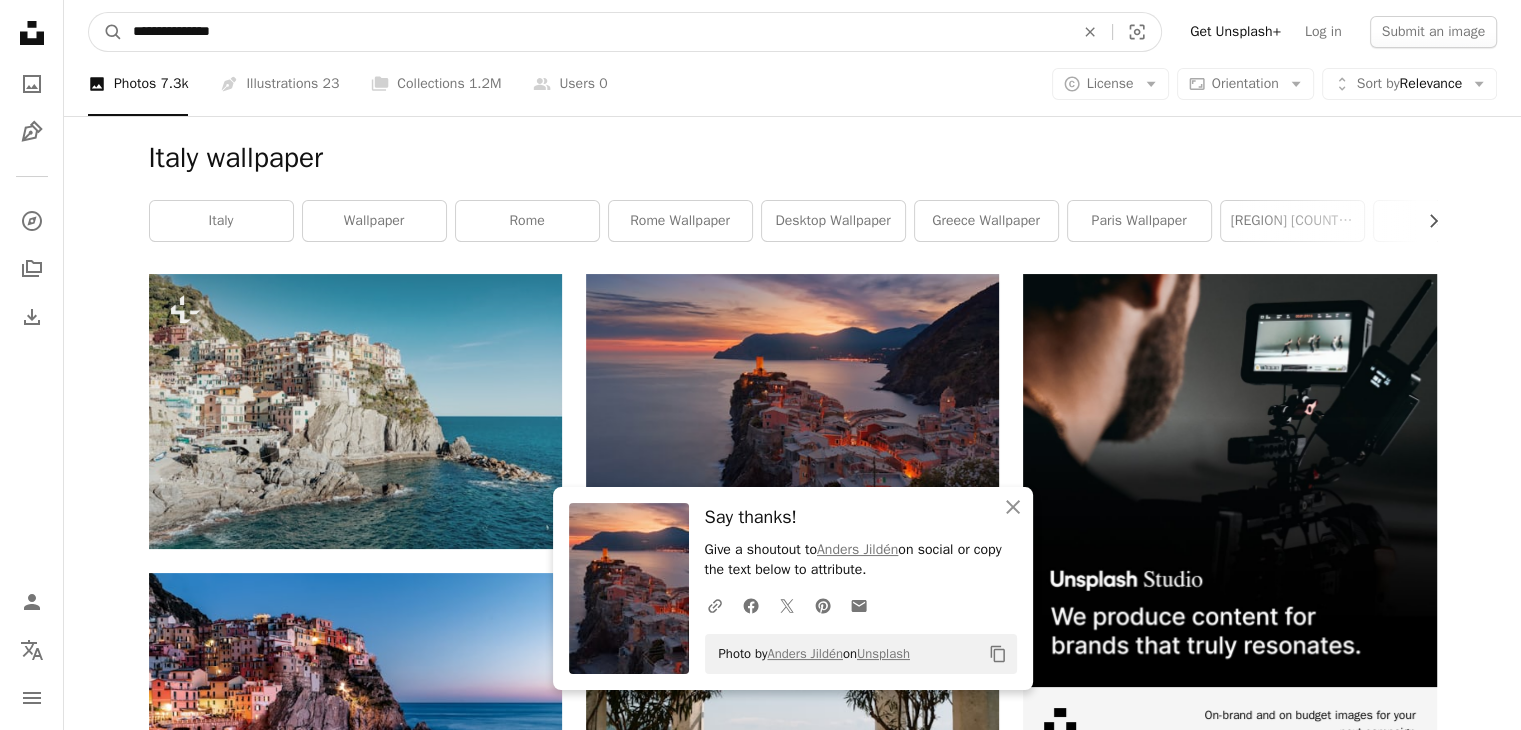 drag, startPoint x: 158, startPoint y: 36, endPoint x: 131, endPoint y: 25, distance: 29.15476 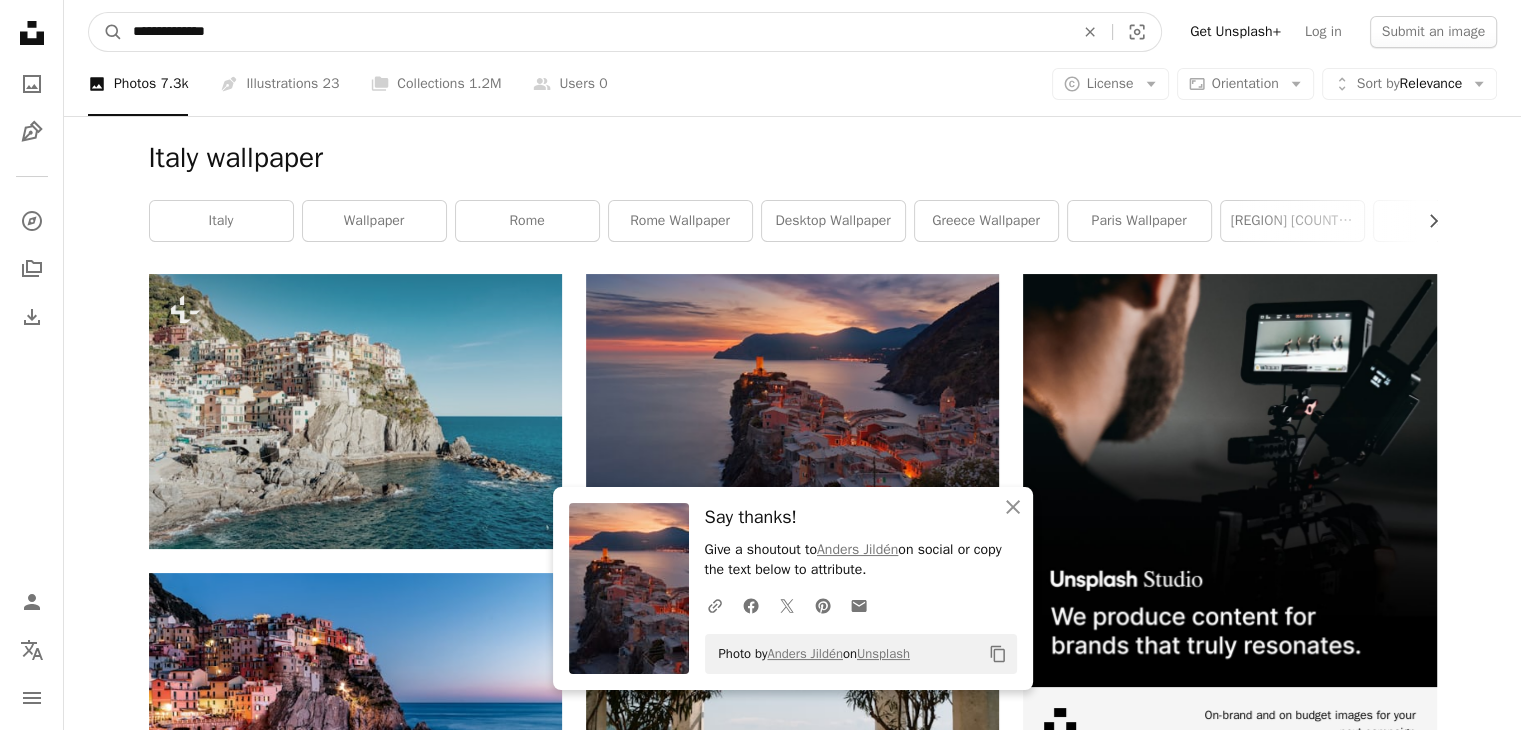 type on "**********" 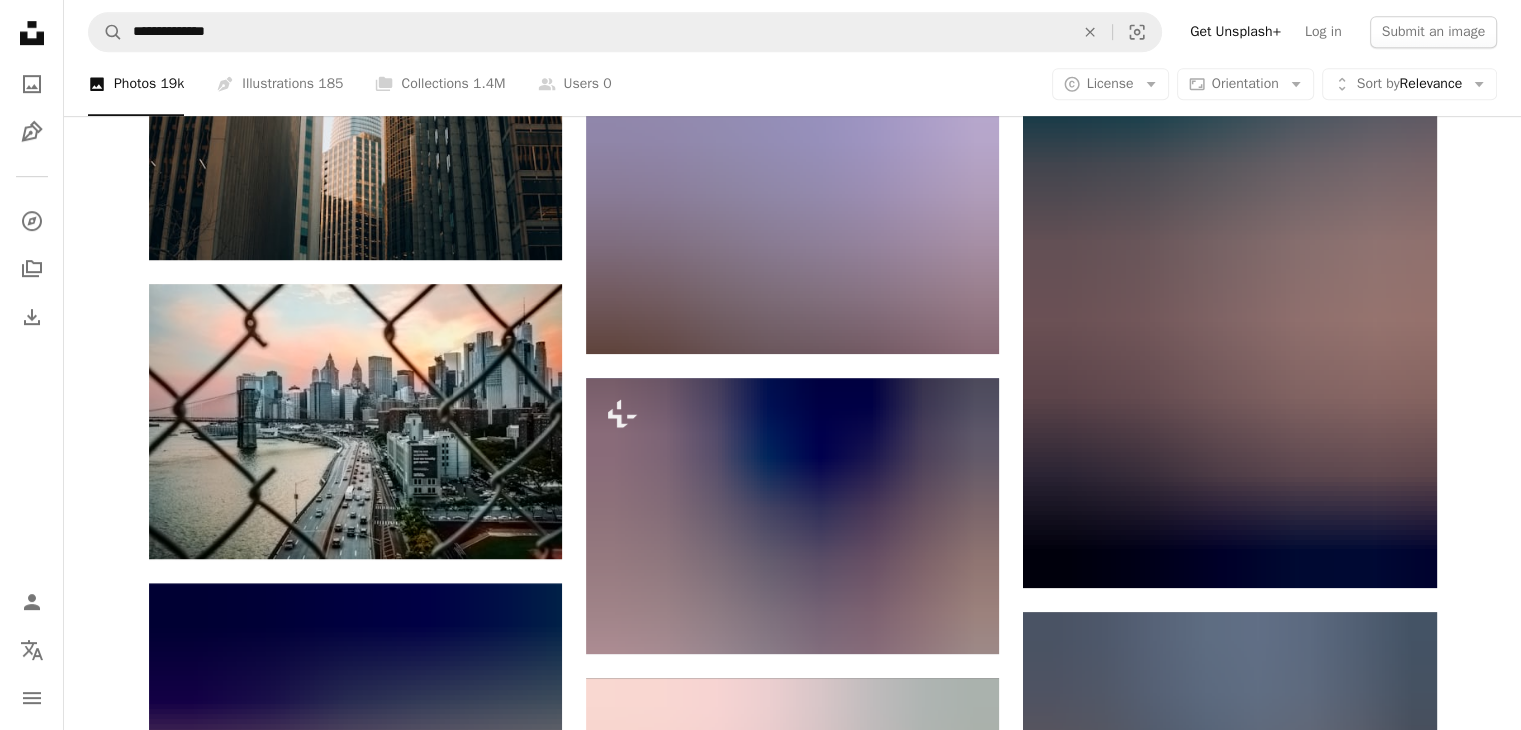 scroll, scrollTop: 1328, scrollLeft: 0, axis: vertical 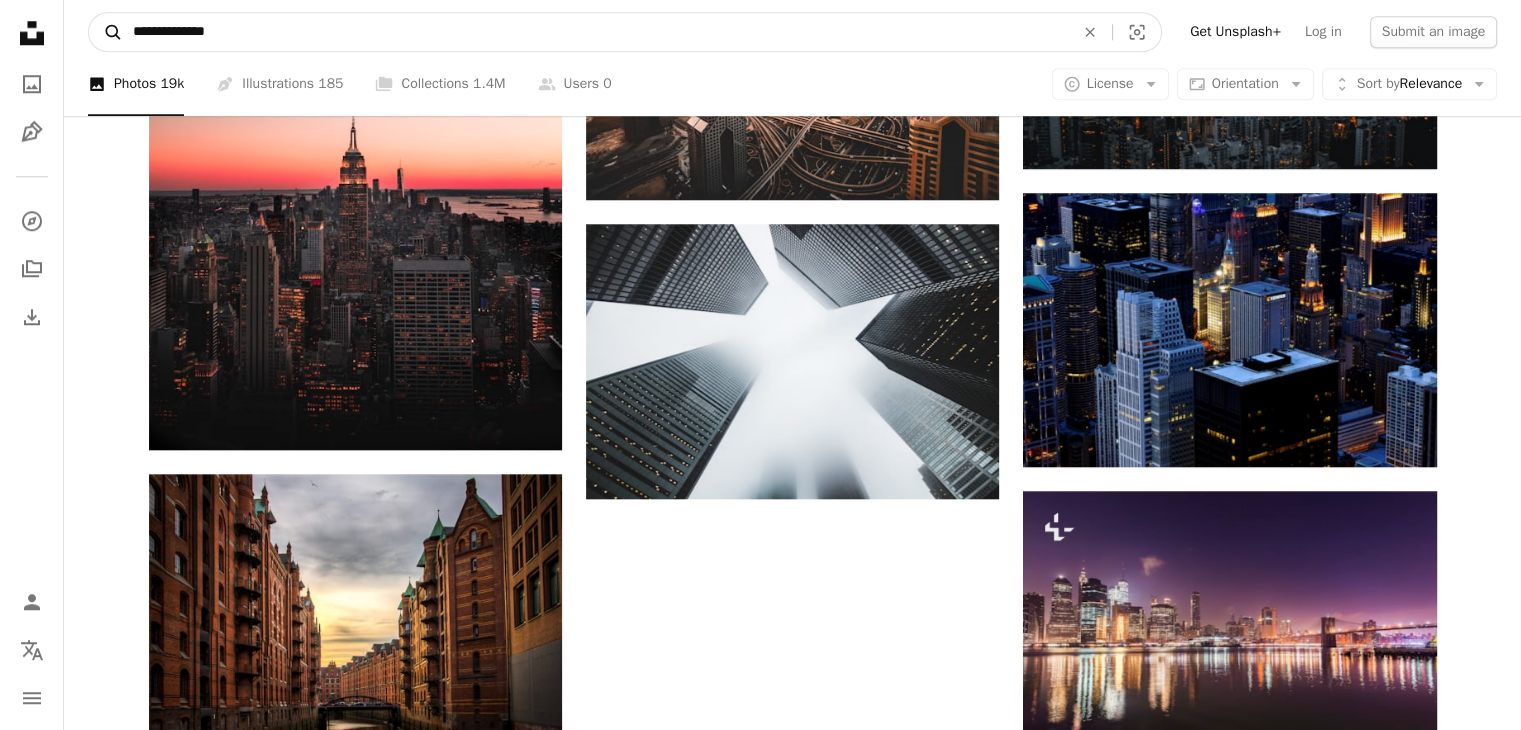 drag, startPoint x: 151, startPoint y: 29, endPoint x: 109, endPoint y: 30, distance: 42.0119 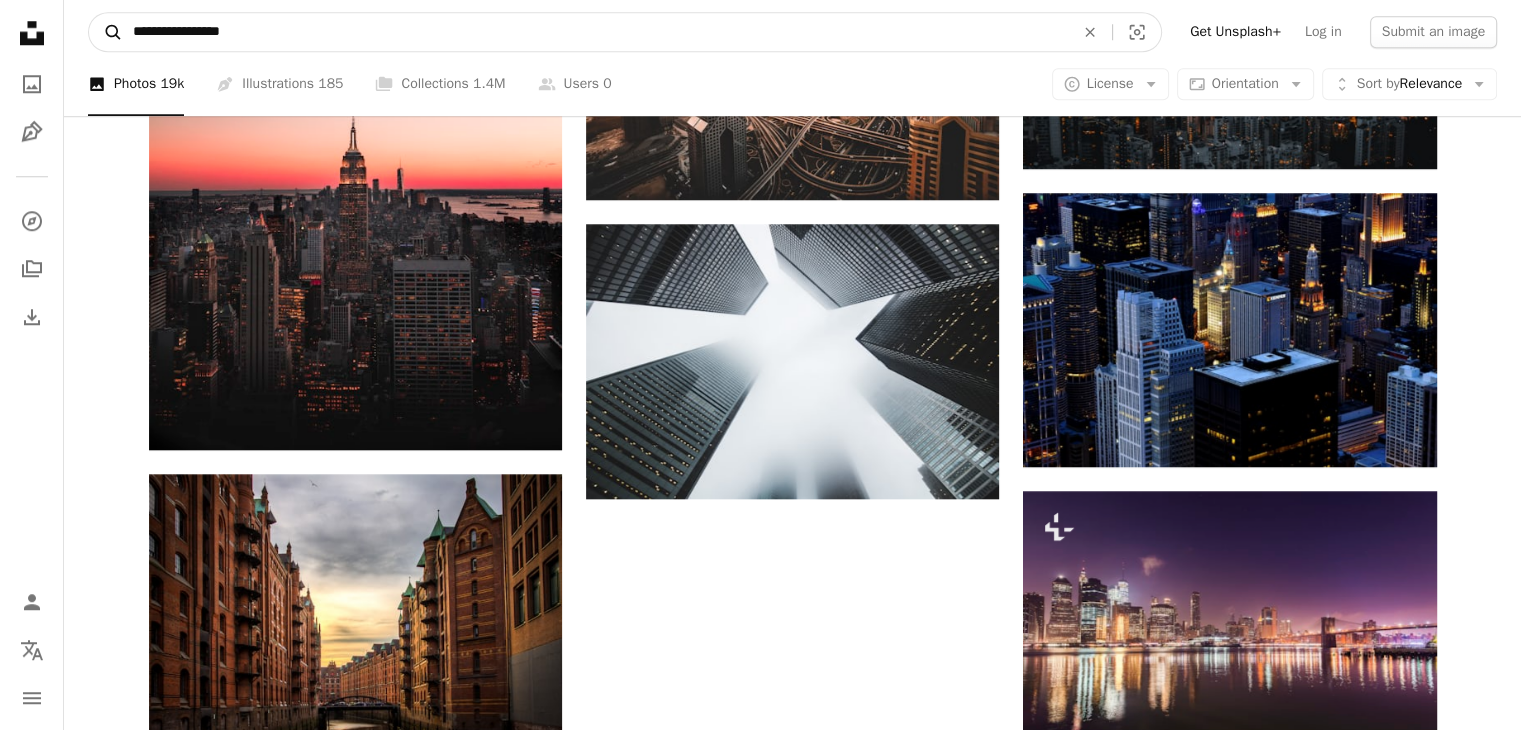 type on "**********" 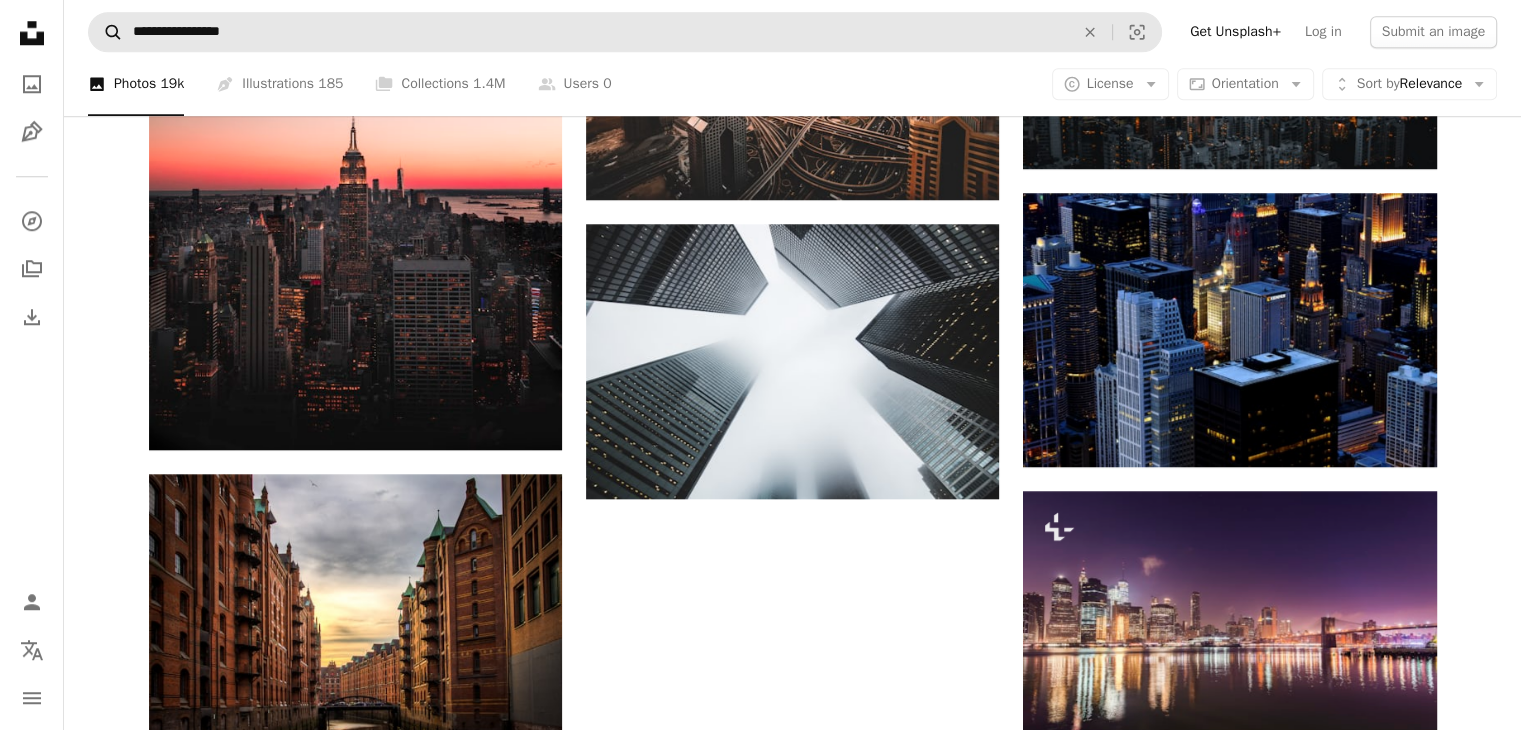 scroll, scrollTop: 0, scrollLeft: 0, axis: both 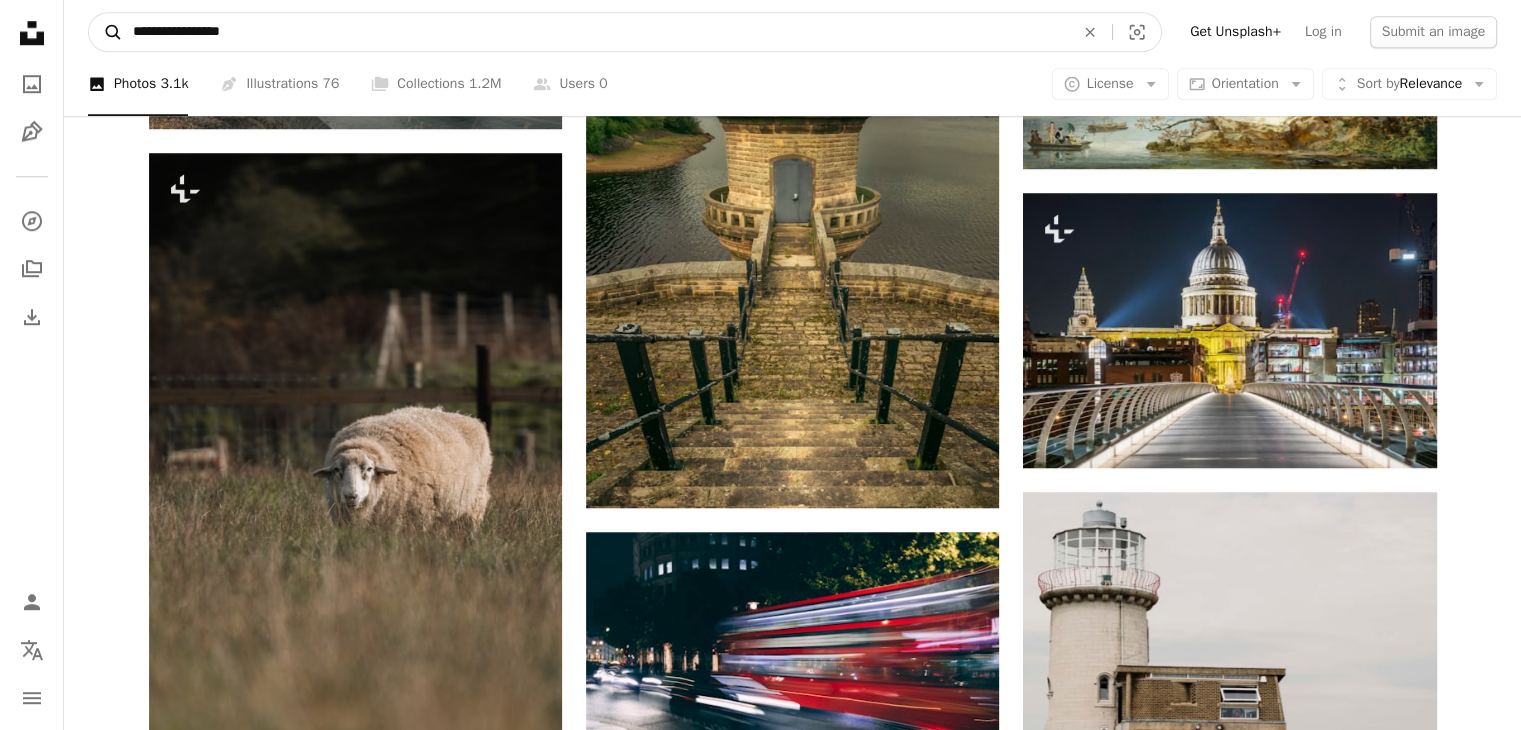 drag, startPoint x: 180, startPoint y: 37, endPoint x: 96, endPoint y: 44, distance: 84.29116 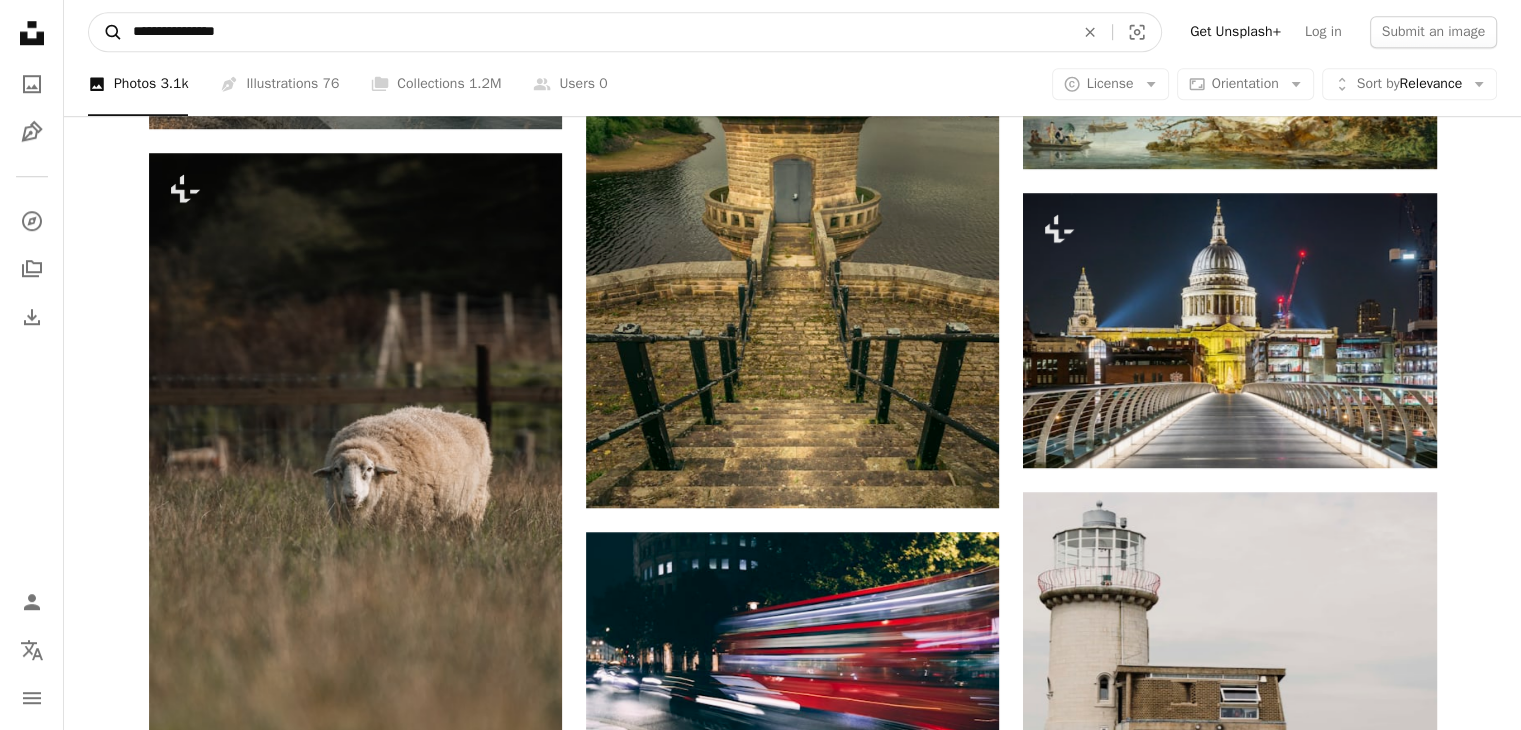 type on "**********" 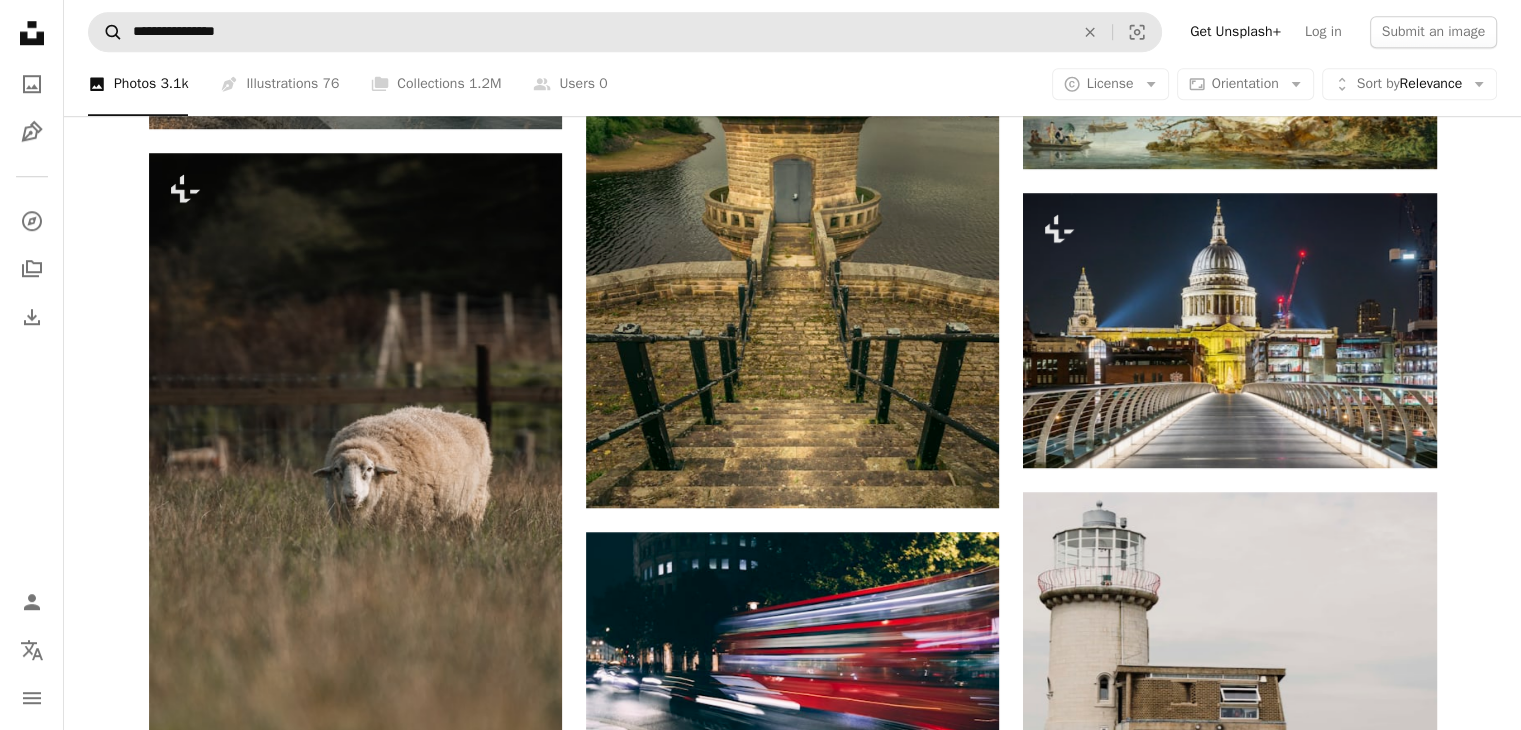 scroll, scrollTop: 0, scrollLeft: 0, axis: both 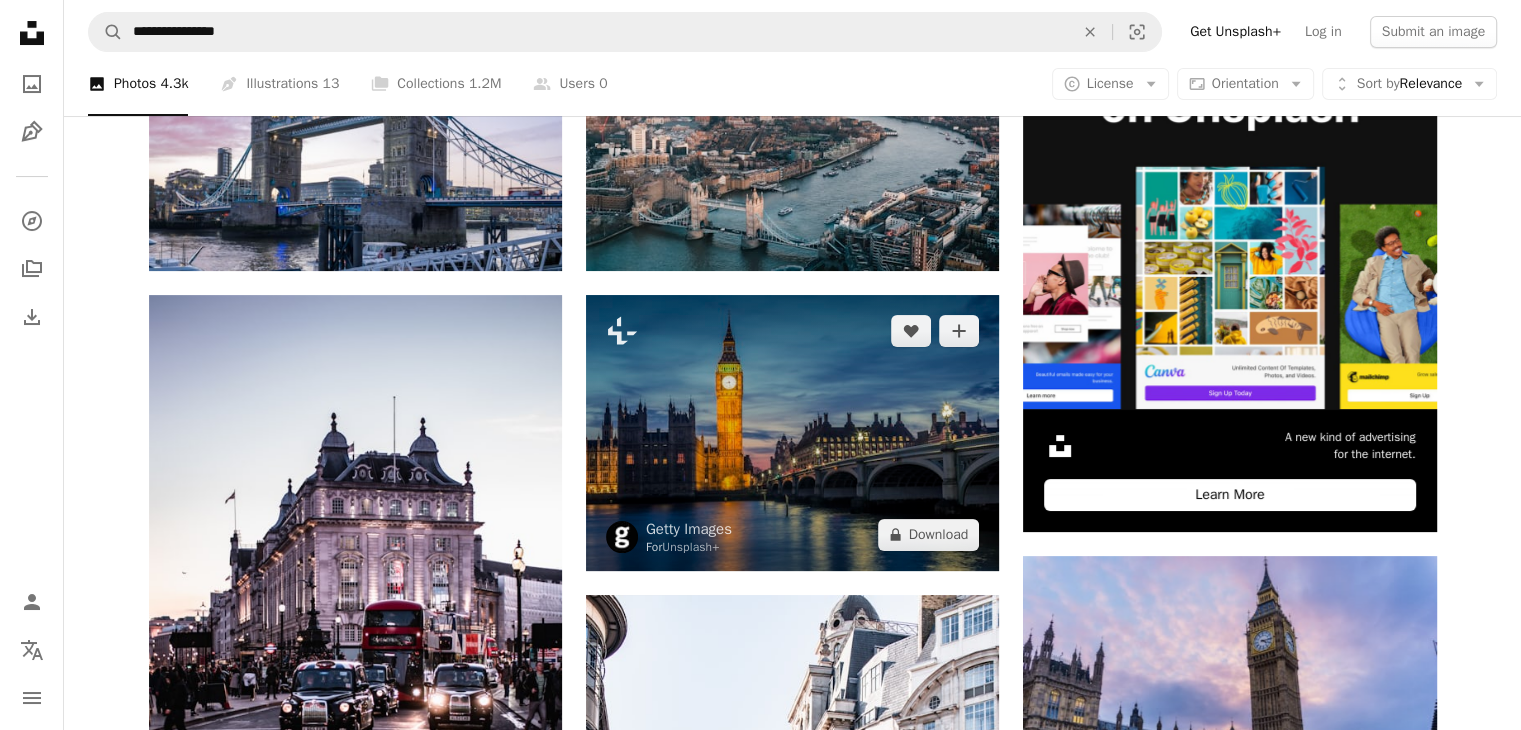 click at bounding box center (792, 432) 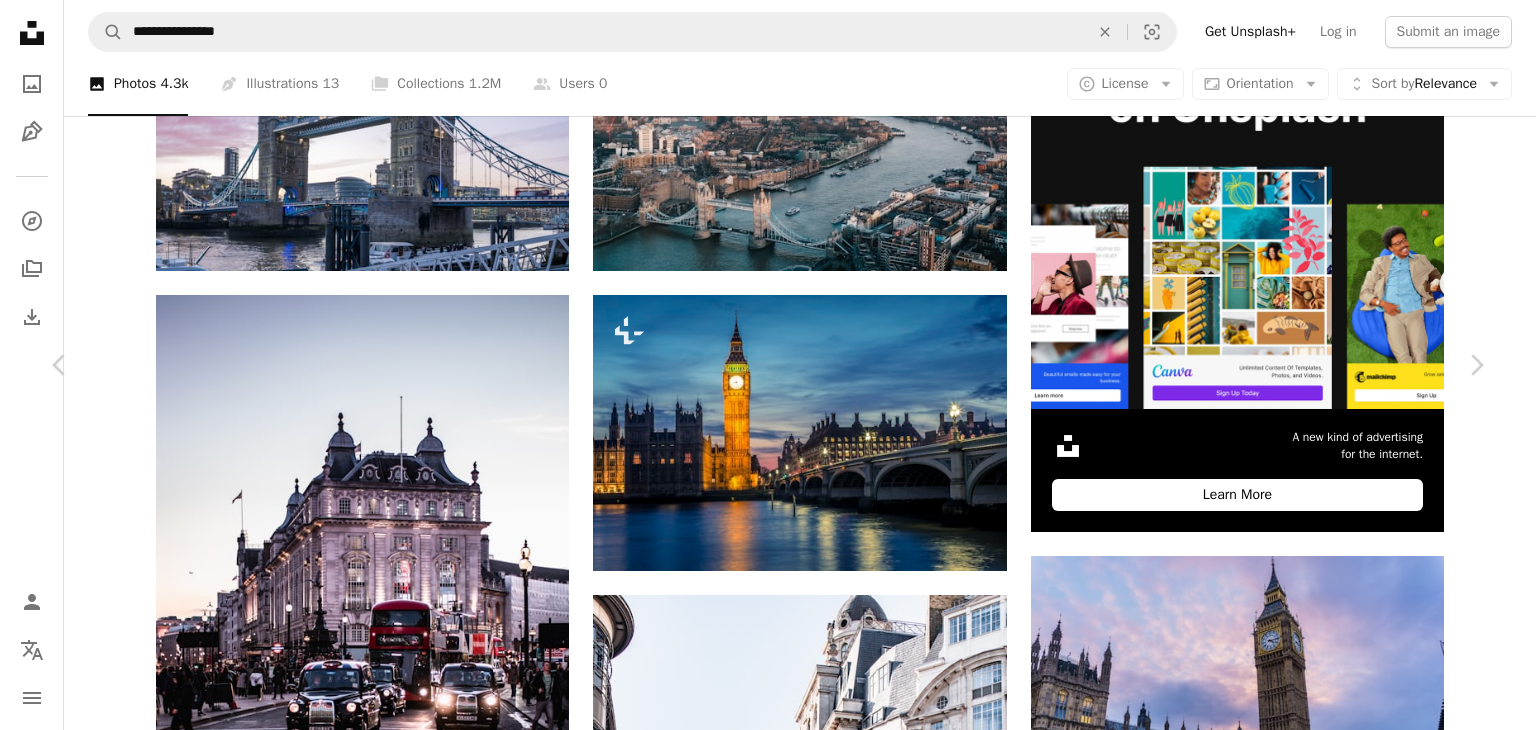 click on "An X shape Chevron left Chevron right Getty Images For Unsplash+ A heart A plus sign Edit image Plus sign for Unsplash+ A lock Download Zoom in A forward-right arrow Share More Actions Calendar outlined Published on September 28, 2022 Safety Licensed under the Unsplash+ License river [COUNTRY] cityscape outdoors [COUNTRY] dawn government palace dusk monument clock tower constitution royalty no people illuminated lighting equipment capital cities Free pictures From this series Plus sign for Unsplash+ Related images Plus sign for Unsplash+ A heart A plus sign Getty Images For Unsplash+ A lock Download Plus sign for Unsplash+ A heart A plus sign [NAME] For Unsplash+ A lock Download Plus sign for Unsplash+ A heart A plus sign Getty Images For Unsplash+ A lock Download Plus sign for Unsplash+ A heart A plus sign Getty Images For Unsplash+ A lock Download Plus sign for Unsplash+ A heart A plus sign Getty Images For Unsplash+ A lock Download Plus sign for Unsplash+ A heart A plus sign" at bounding box center [768, 4485] 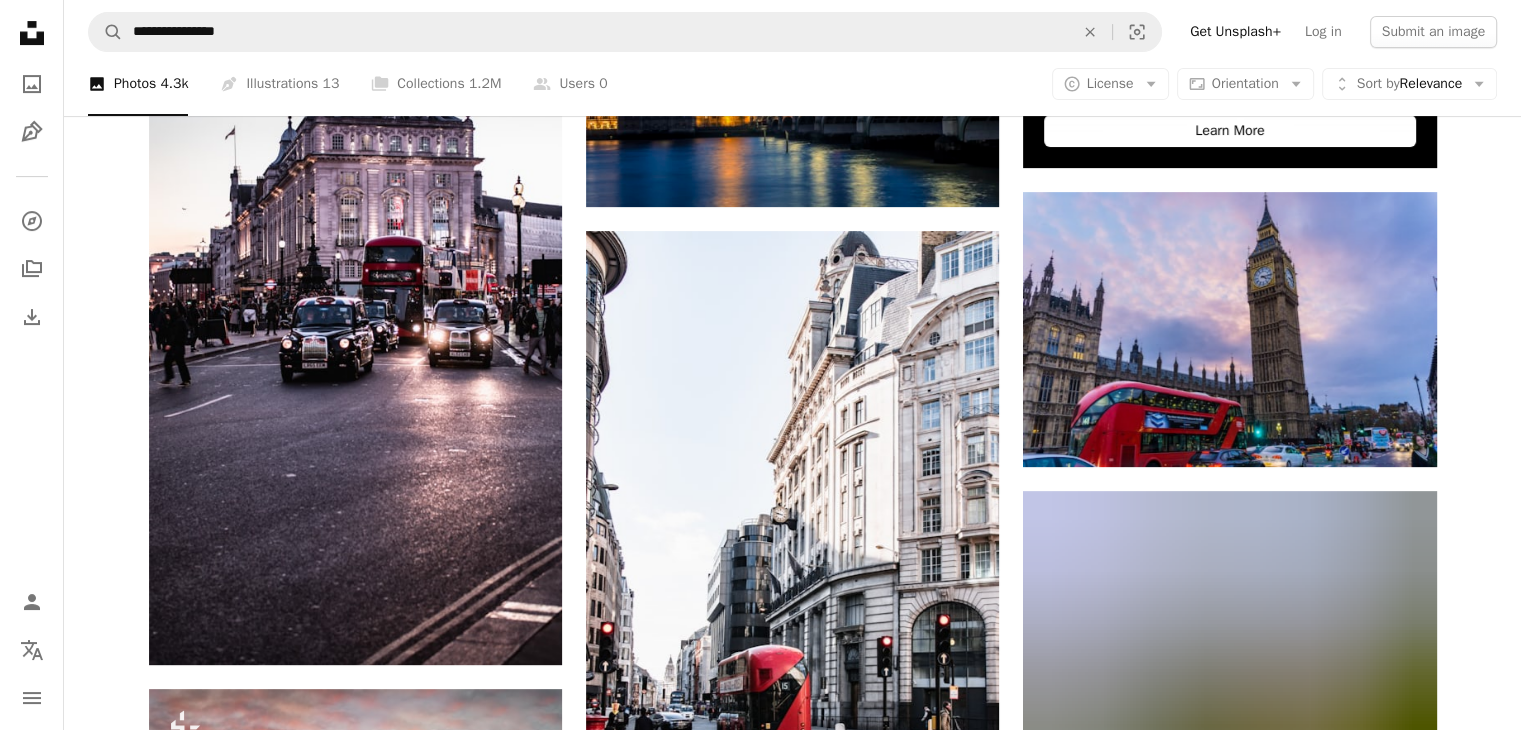 scroll, scrollTop: 703, scrollLeft: 0, axis: vertical 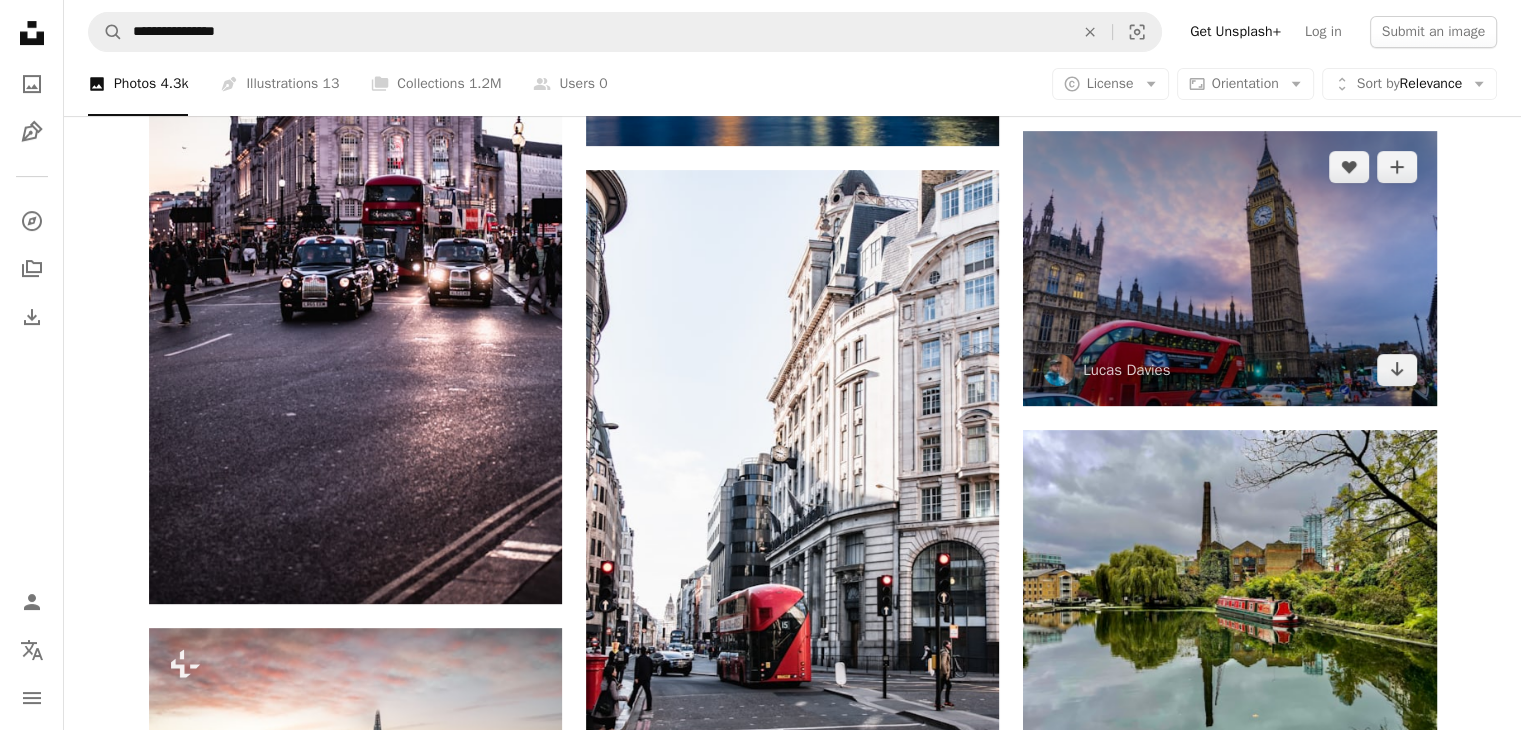 click at bounding box center (1229, 268) 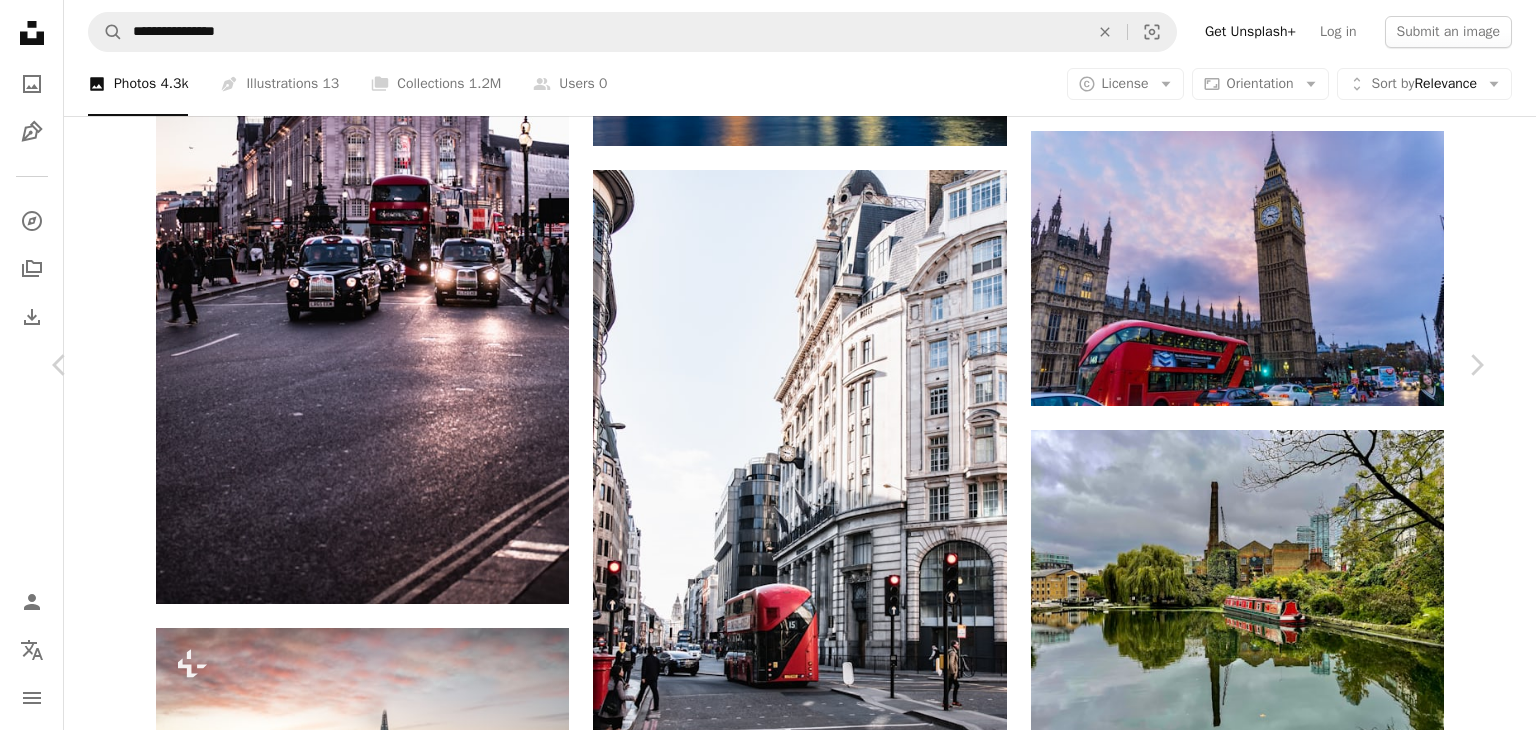 click on "An X shape Chevron left Chevron right [NAME] [NAME] A heart A plus sign Edit image Plus sign for Unsplash+ Download free Chevron down Zoom in Views 10,945,092 Downloads 106,959 A forward-right arrow Share Info icon Info More Actions [LANDMARK] A map marker [CITY], [COUNTRY] Calendar outlined Published on March 14, 2018 Camera SONY, ILCE-6000 Safety Free to use under the Unsplash License wallpaper travel building city sunset architecture road cars clouds red orange urban clock bus [COUNTRY] [COUNTRY] Backgrounds Browse premium related images on iStock | Save 20% with code UNSPLASH20 View more on iStock ↗ Related images A heart A plus sign [NAME] Available for hire A checkmark inside of a circle Arrow pointing down Plus sign for Unsplash+ A heart A plus sign Getty Images For Unsplash+ A lock Download Plus sign for Unsplash+ A heart A plus sign Getty Images For Unsplash+ A lock Download A heart A plus sign [NAME] Arrow pointing down For" at bounding box center (768, 4060) 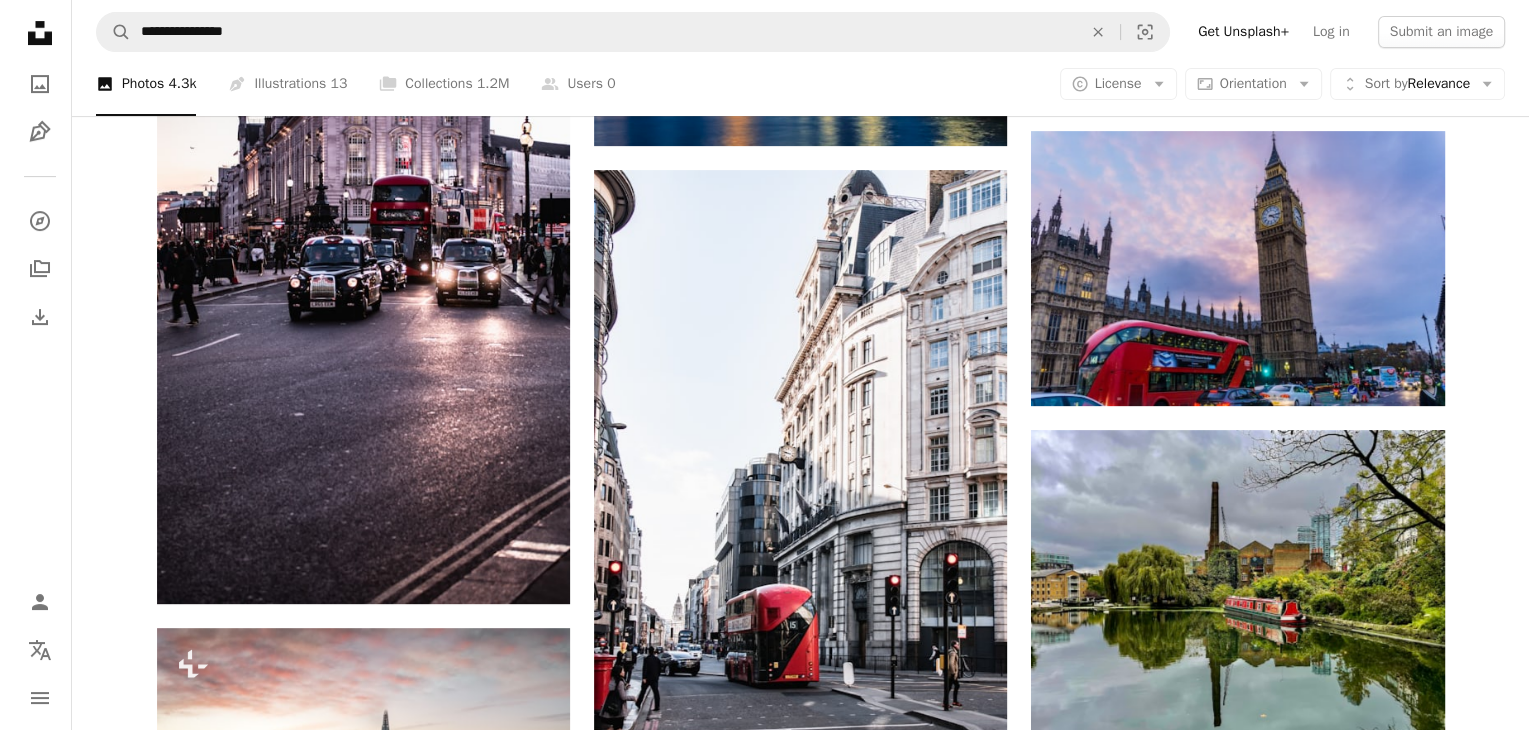 scroll, scrollTop: 64, scrollLeft: 0, axis: vertical 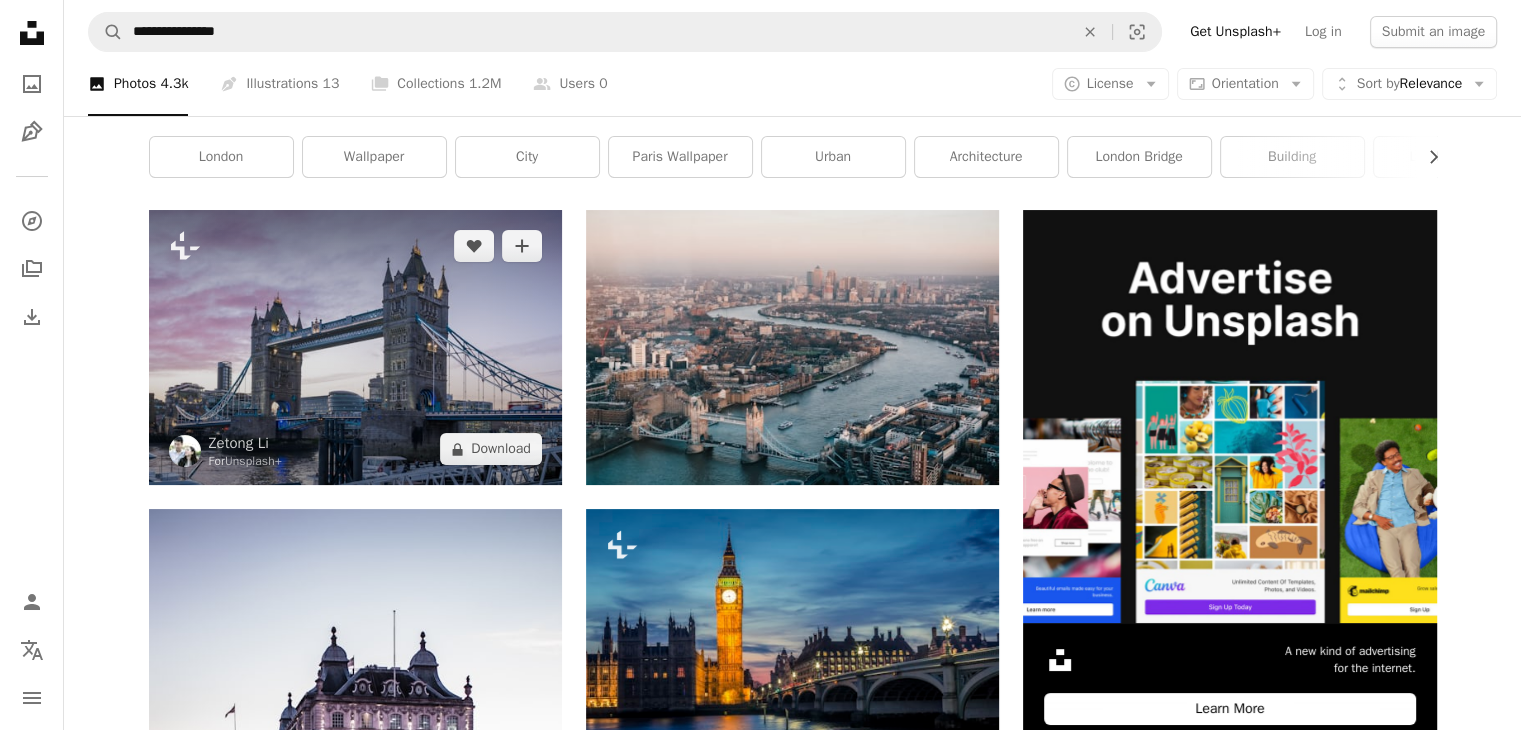 click at bounding box center (355, 347) 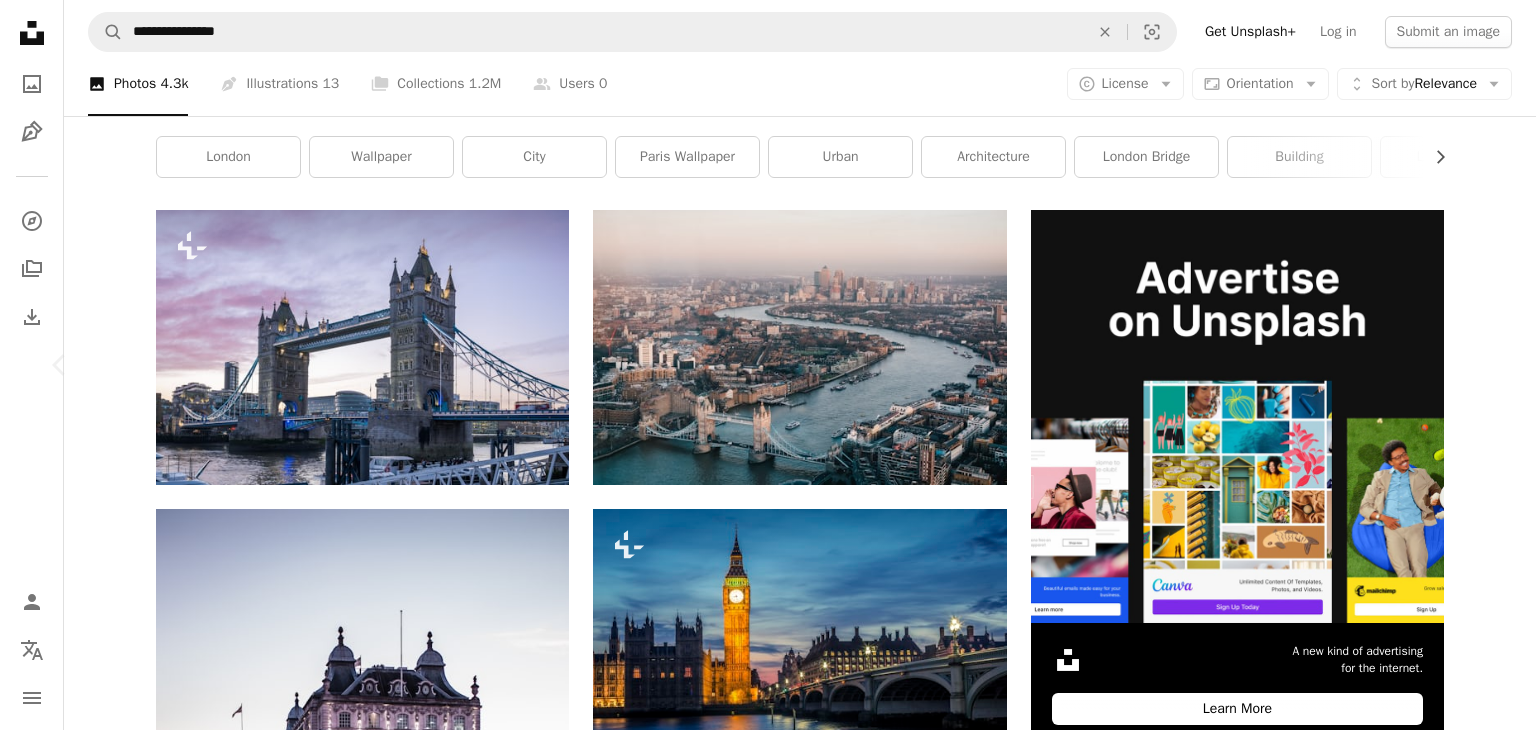 click on "Chevron right" at bounding box center [1476, 365] 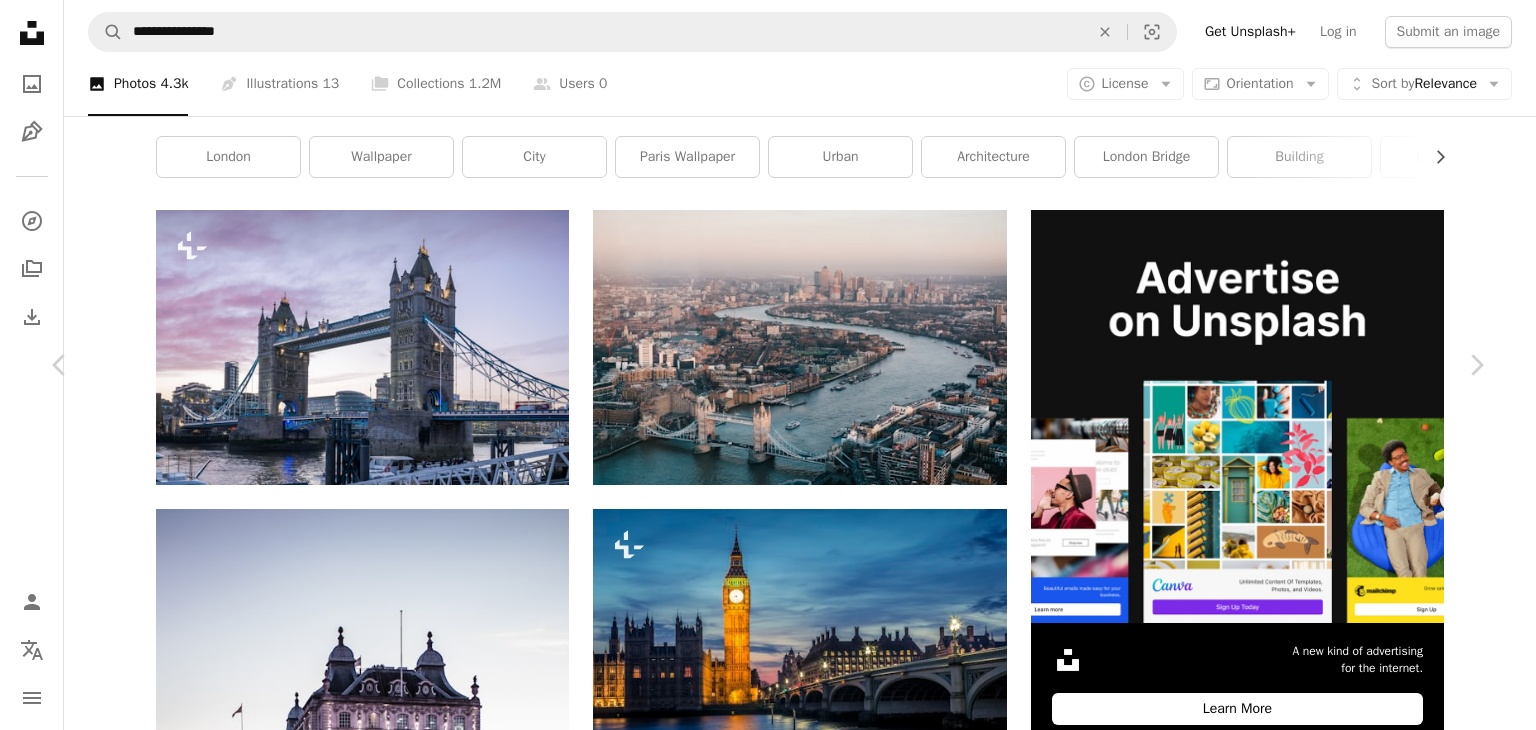 click on "Download free" at bounding box center (1287, 4381) 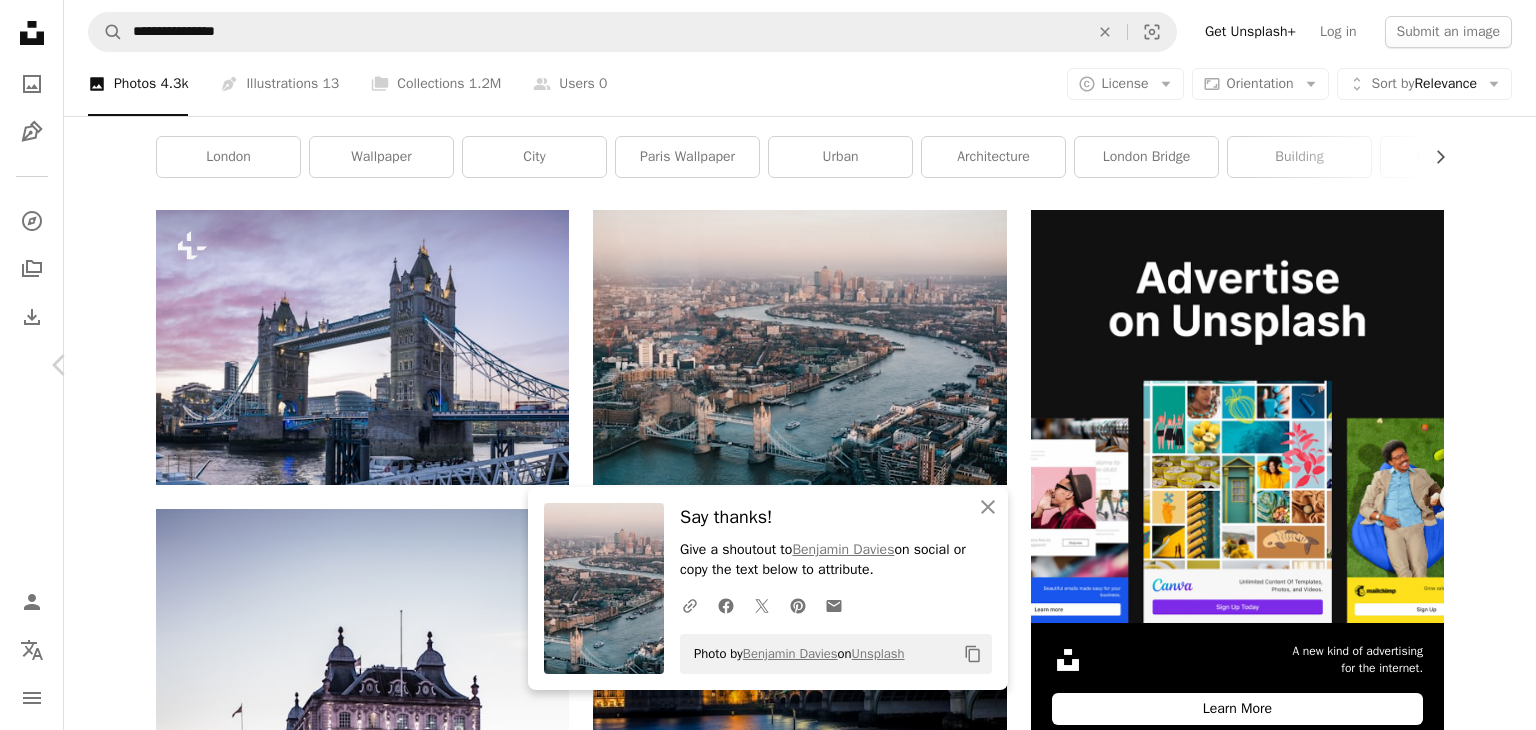 click on "Chevron right" at bounding box center [1476, 365] 